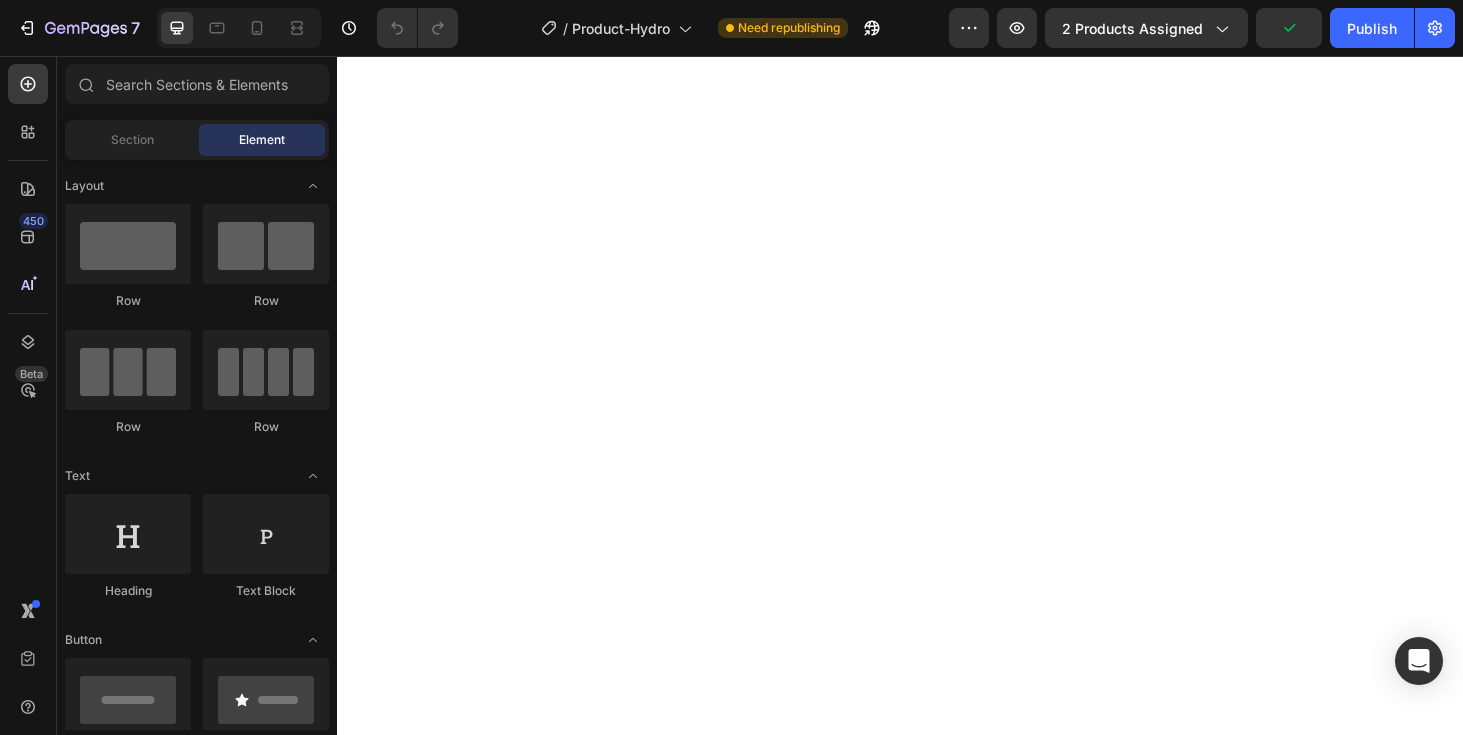 scroll, scrollTop: 0, scrollLeft: 0, axis: both 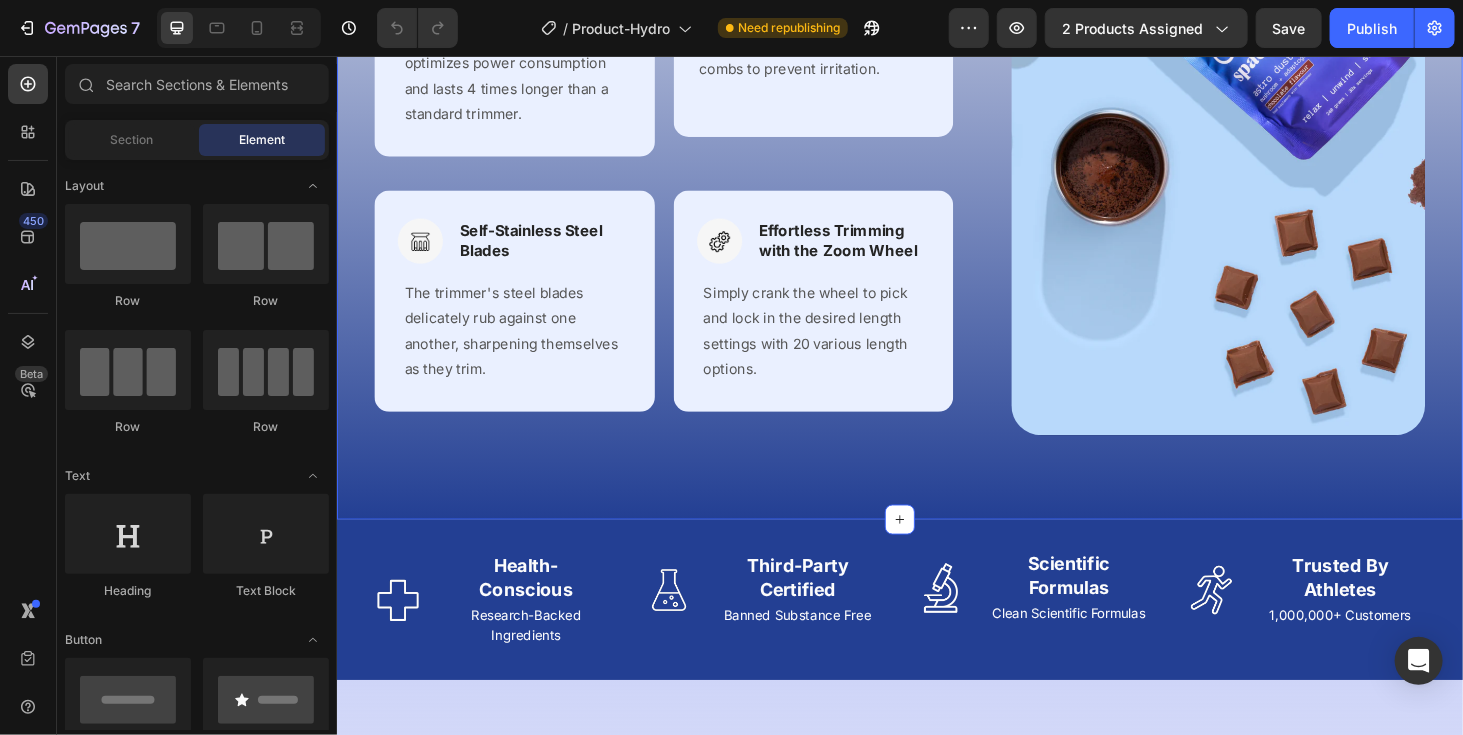 click on "Why Thousands Start Their  Day With  Hydra-Charge Heading Why Thousands Start Their Day With  Hydra-Charge Heading Row Image Long-Lasting Performance Heading Row Dura power technology optimizes power consumption and lasts 4 times longer than a standard trimmer. Text block Row Image Long-Lasting Performance Heading Row Dura power technology optimizes power and lasts 4 times longer than a standard trimmer. Text block Row Image Skin-Friendly Touch Heading Row Blades stay extra-sharp but still have rounded blade tips and combs to prevent irritation.   Text block Row Row Image Self-Stainless Steel Blades Heading Row The trimmer's steel blades delicately rub against one another, sharpening themselves as they trim. Text block Row Image Self Stainless Steel Blades Heading Row The trimmer's steel blades delicately rub against one another, sharpening themselves as they trim. Text block Row Image Effortless Trimming with the Zoom Wheel Heading Row Text block Row Image Effortless Trimming with the Zoom Wheel Heading" at bounding box center (936, 116) 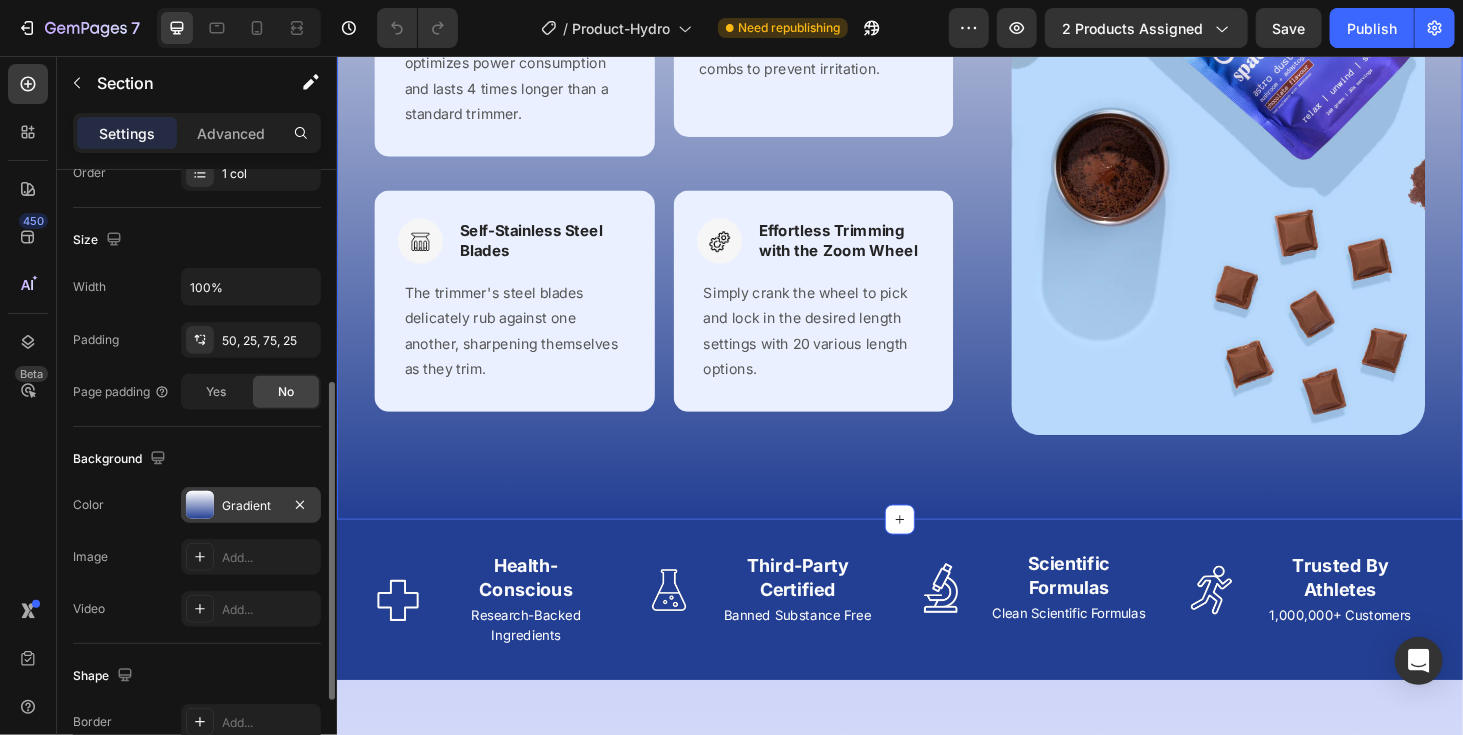 scroll, scrollTop: 404, scrollLeft: 0, axis: vertical 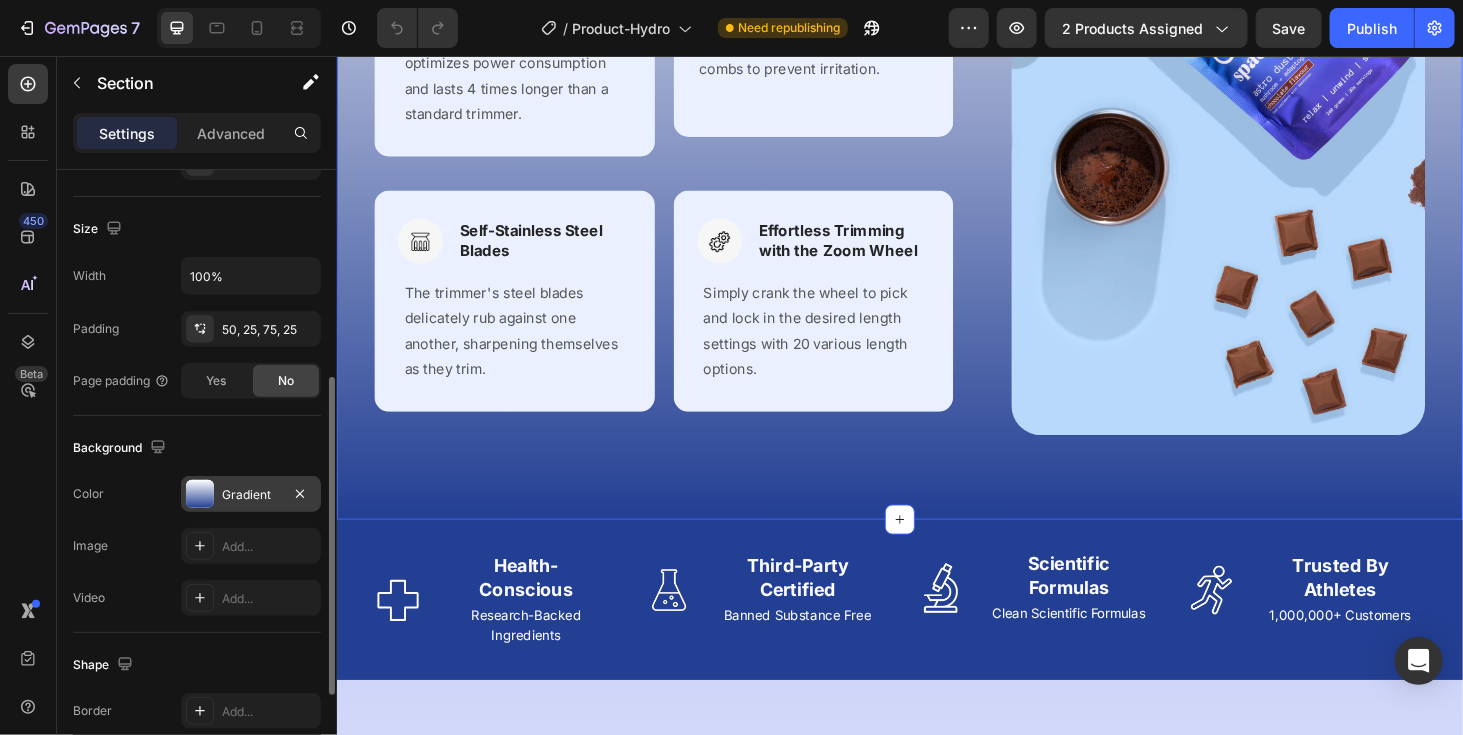 click on "Gradient" at bounding box center (251, 494) 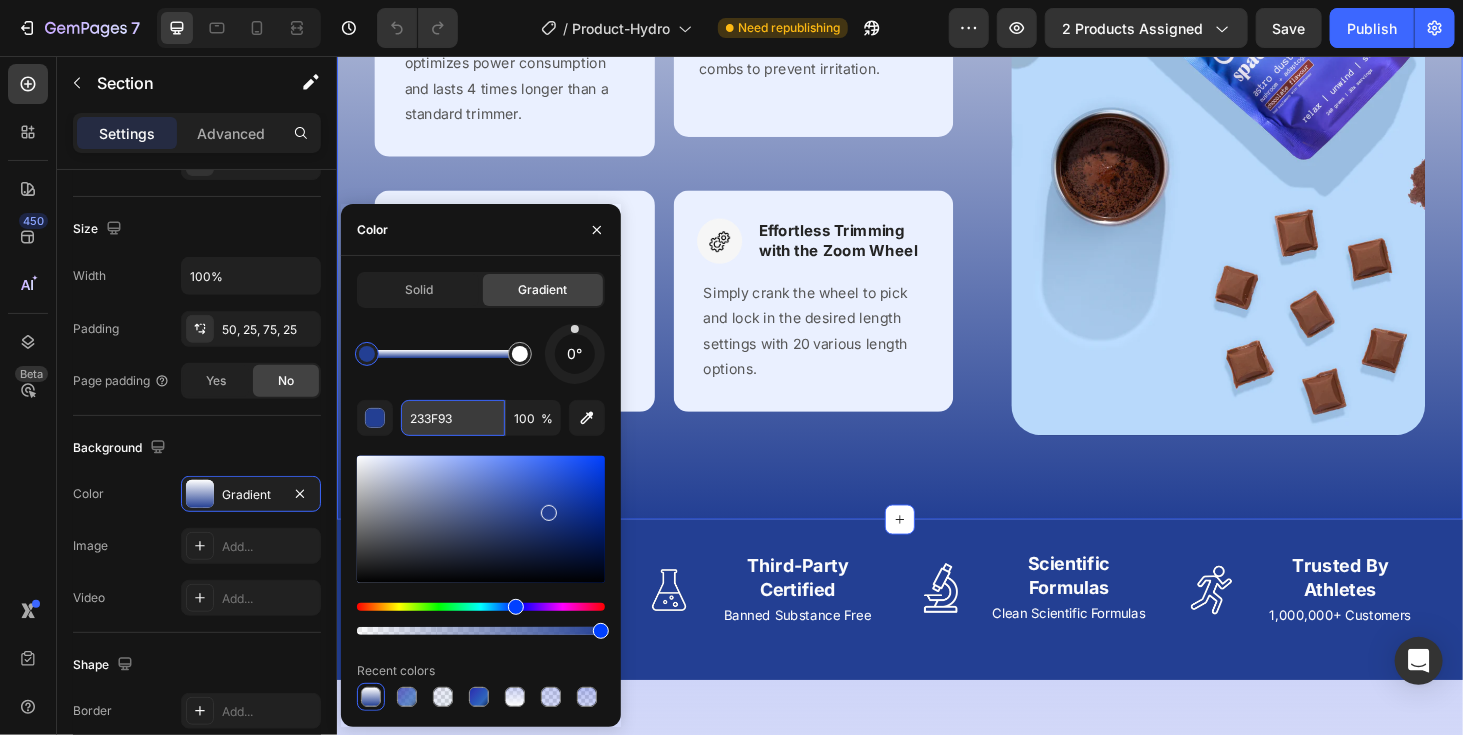 click on "233F93" at bounding box center [453, 418] 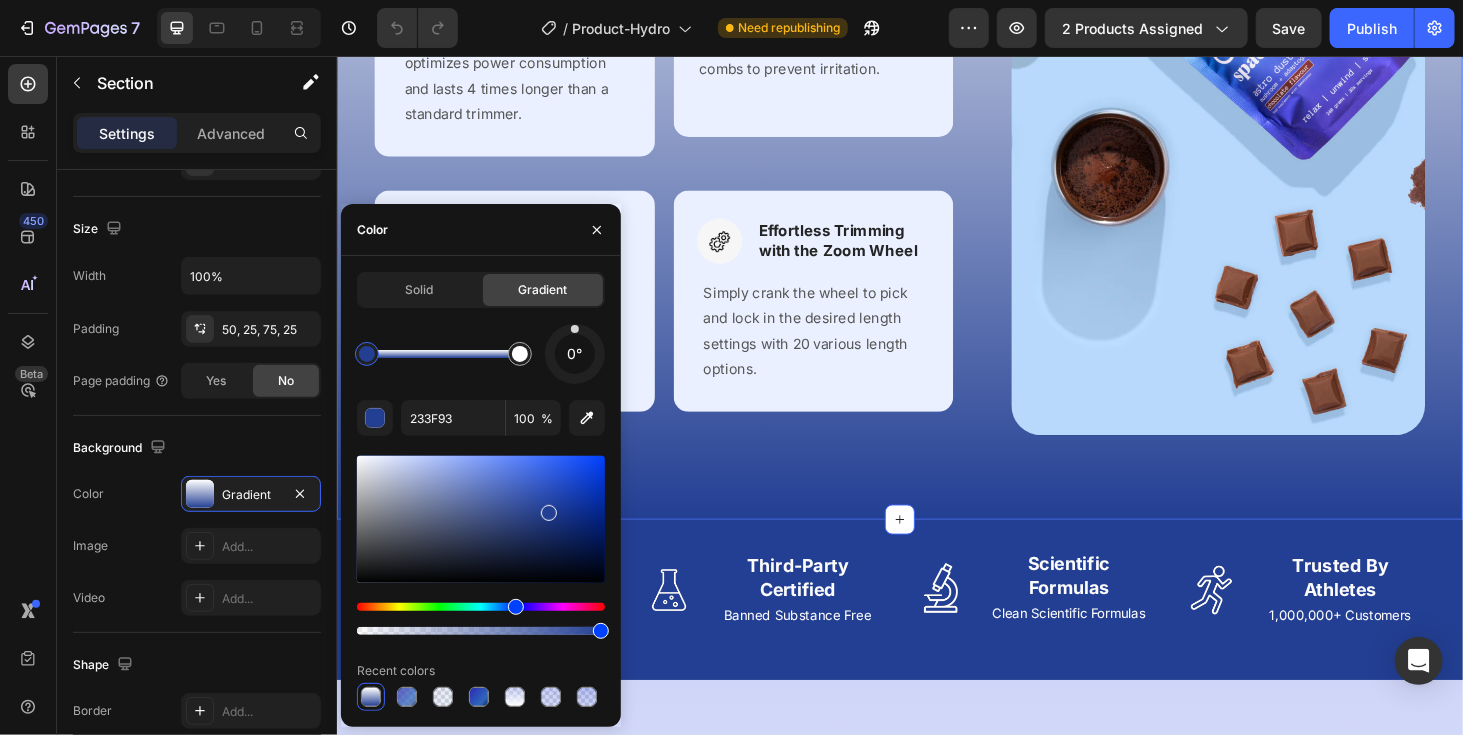 click on "Why Thousands Start Their  Day With  Hydra-Charge Heading Why Thousands Start Their Day With  Hydra-Charge Heading Row Image Long-Lasting Performance Heading Row Dura power technology optimizes power consumption and lasts 4 times longer than a standard trimmer. Text block Row Image Long-Lasting Performance Heading Row Dura power technology optimizes power and lasts 4 times longer than a standard trimmer. Text block Row Image Skin-Friendly Touch Heading Row Blades stay extra-sharp but still have rounded blade tips and combs to prevent irritation.   Text block Row Row Image Self-Stainless Steel Blades Heading Row The trimmer's steel blades delicately rub against one another, sharpening themselves as they trim. Text block Row Image Self Stainless Steel Blades Heading Row The trimmer's steel blades delicately rub against one another, sharpening themselves as they trim. Text block Row Image Effortless Trimming with the Zoom Wheel Heading Row Text block Row Image Effortless Trimming with the Zoom Wheel Heading" at bounding box center (936, 116) 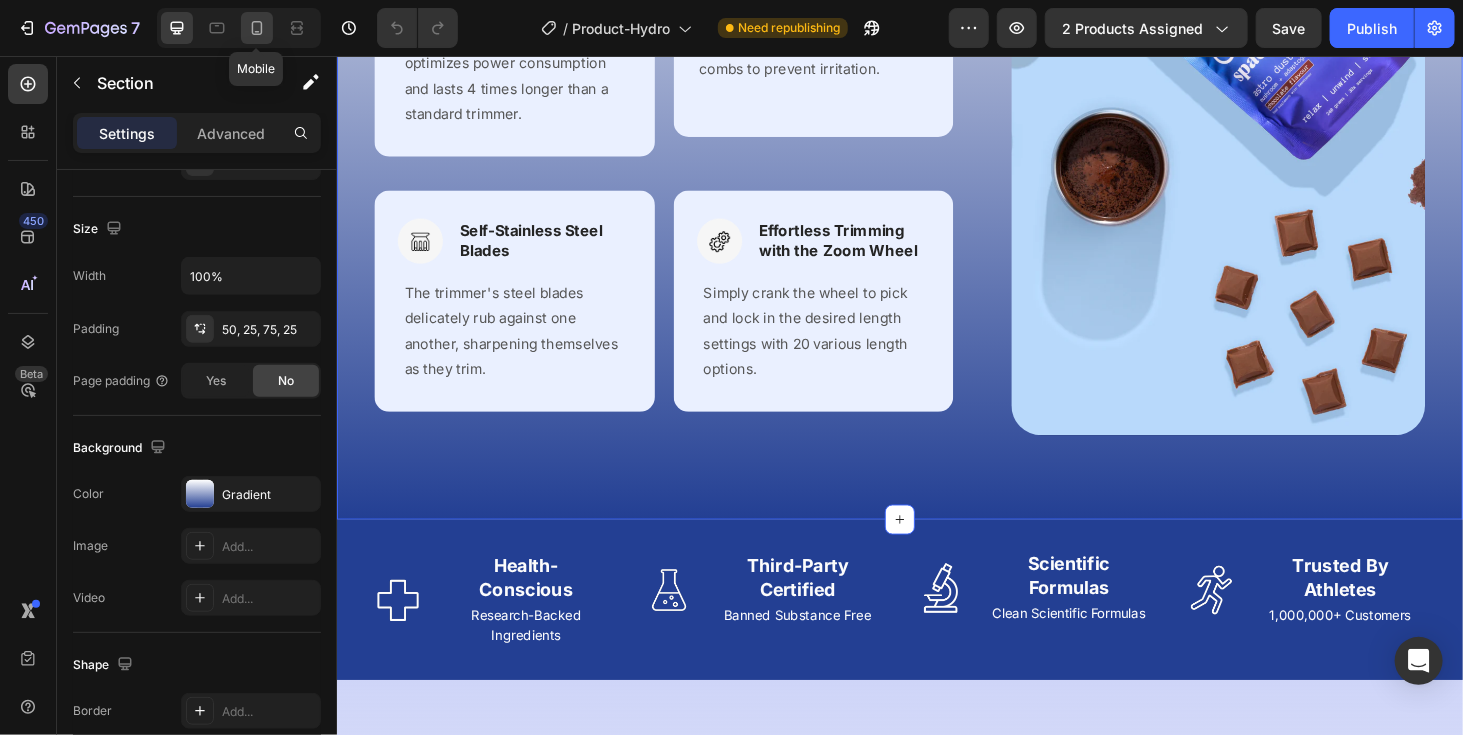click 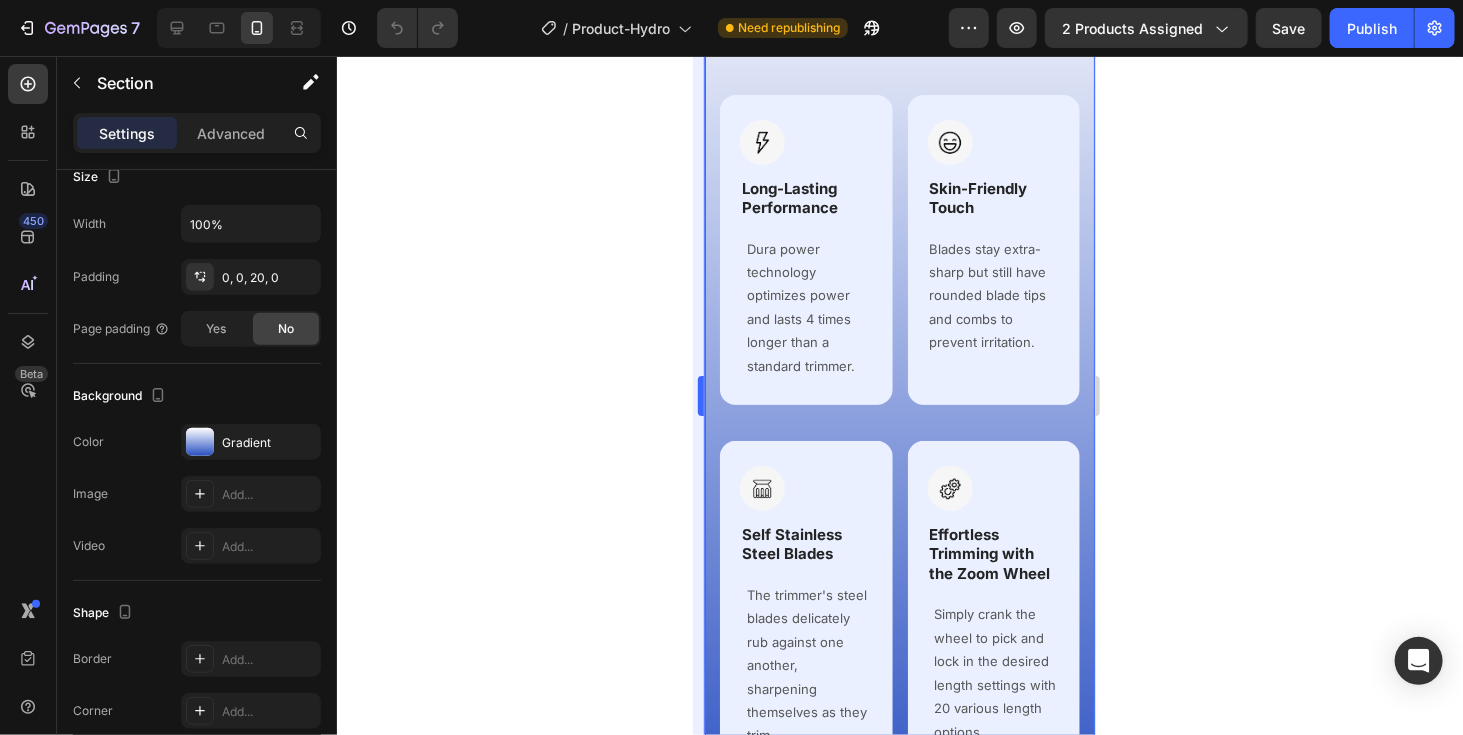 scroll, scrollTop: 2333, scrollLeft: 0, axis: vertical 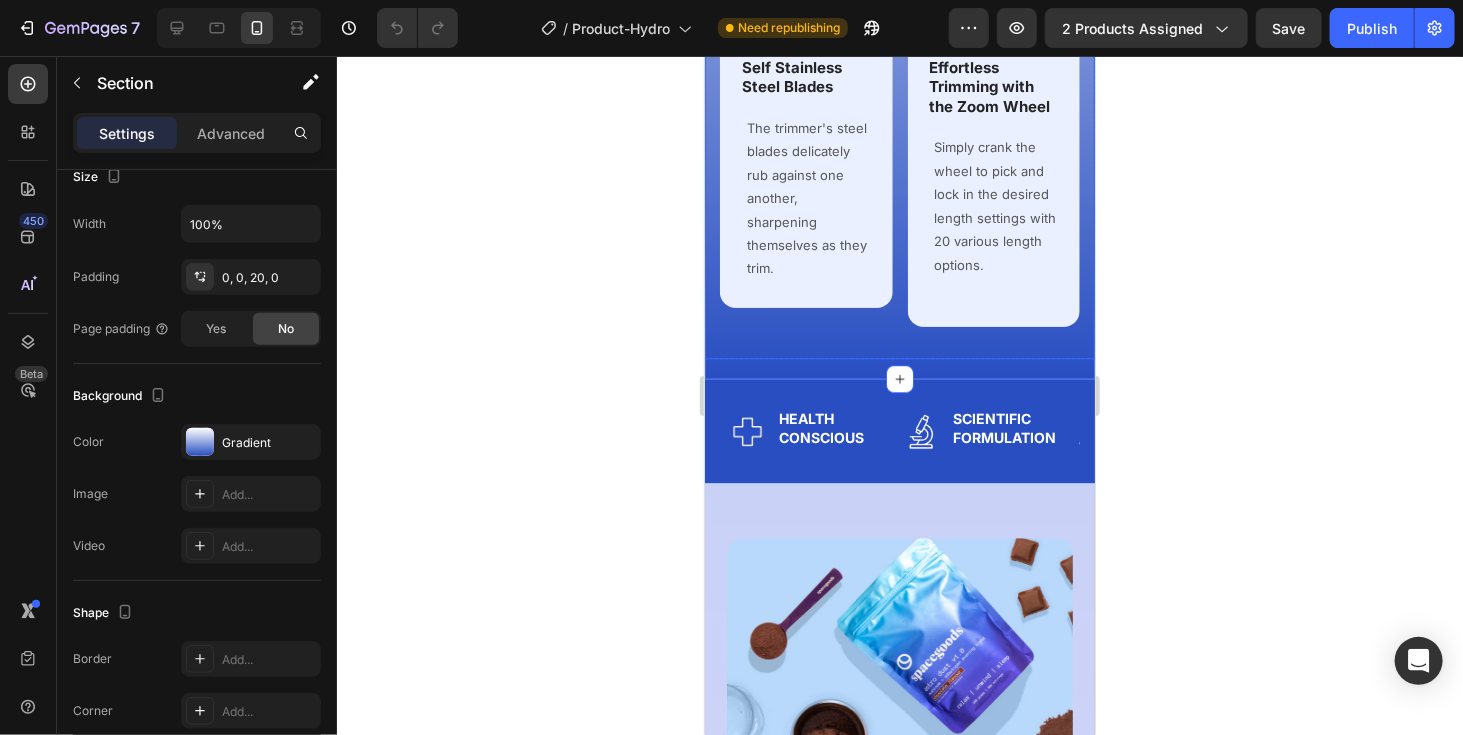 click on "Why Thousands Start Their  Day With  Hydra-Charge Heading Why Thousands Start Their Day With  Hydra-Charge Heading Row Image Long-Lasting Performance Heading Row Dura power technology optimizes power consumption and lasts 4 times longer than a standard trimmer. Text block Row Image Long-Lasting Performance Heading Row Dura power technology optimizes power and lasts 4 times longer than a standard trimmer. Text block Row Image Skin-Friendly Touch Heading Row Blades stay extra-sharp but still have rounded blade tips and combs to prevent irritation.   Text block Row Row Image Self-Stainless Steel Blades Heading Row The trimmer's steel blades delicately rub against one another, sharpening themselves as they trim. Text block Row Image Self Stainless Steel Blades Heading Row The trimmer's steel blades delicately rub against one another, sharpening themselves as they trim. Text block Row Image Effortless Trimming with the Zoom Wheel Heading Row Text block Row Image Effortless Trimming with the Zoom Wheel Heading" at bounding box center (899, -89) 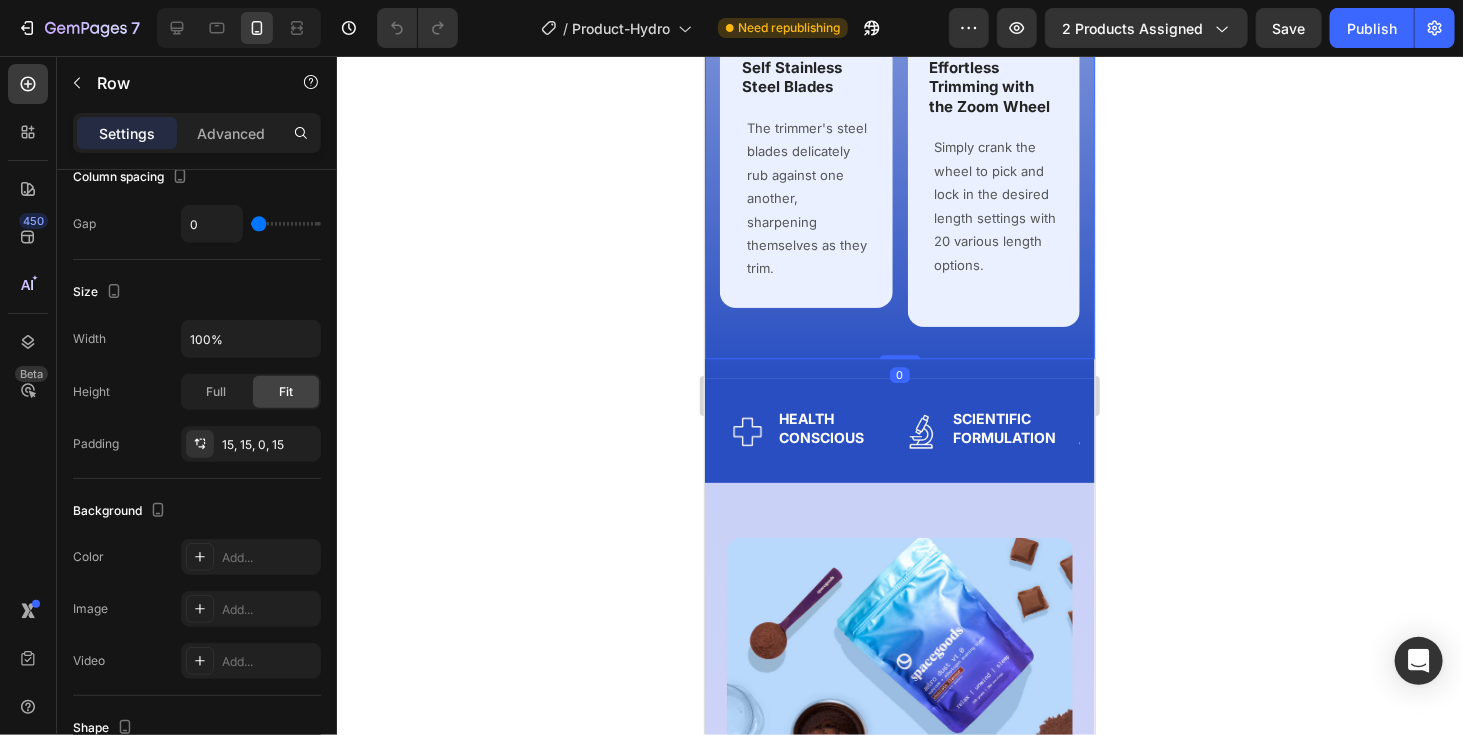 scroll, scrollTop: 0, scrollLeft: 0, axis: both 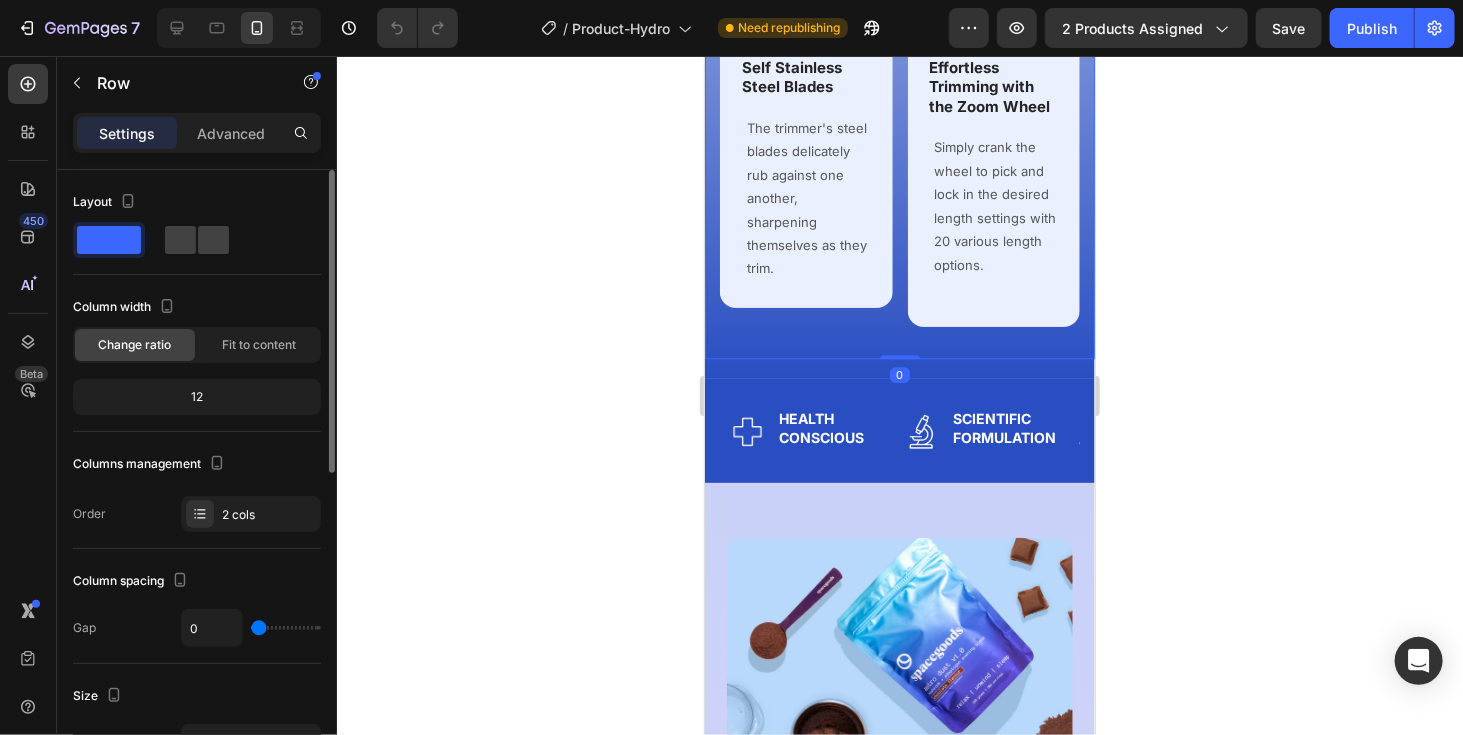 click on "Why Thousands Start Their  Day With  Hydra-Charge Heading Why Thousands Start Their Day With  Hydra-Charge Heading Row Image Long-Lasting Performance Heading Row Dura power technology optimizes power consumption and lasts 4 times longer than a standard trimmer. Text block Row Image Long-Lasting Performance Heading Row Dura power technology optimizes power and lasts 4 times longer than a standard trimmer. Text block Row Image Skin-Friendly Touch Heading Row Blades stay extra-sharp but still have rounded blade tips and combs to prevent irritation.   Text block Row Row Image Self-Stainless Steel Blades Heading Row The trimmer's steel blades delicately rub against one another, sharpening themselves as they trim. Text block Row Image Self Stainless Steel Blades Heading Row The trimmer's steel blades delicately rub against one another, sharpening themselves as they trim. Text block Row Image Effortless Trimming with the Zoom Wheel Heading Row Text block Row Image Effortless Trimming with the Zoom Wheel Heading" at bounding box center [899, -86] 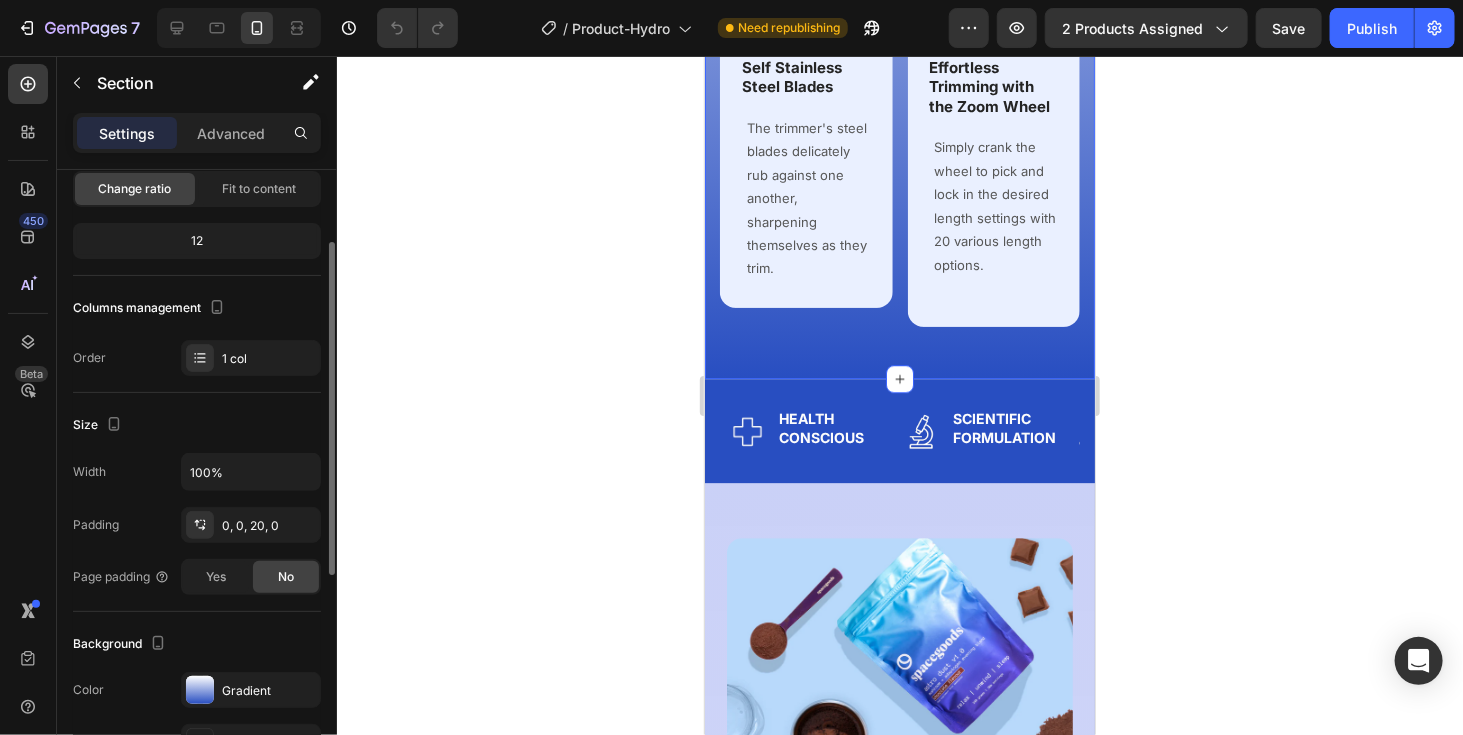 scroll, scrollTop: 186, scrollLeft: 0, axis: vertical 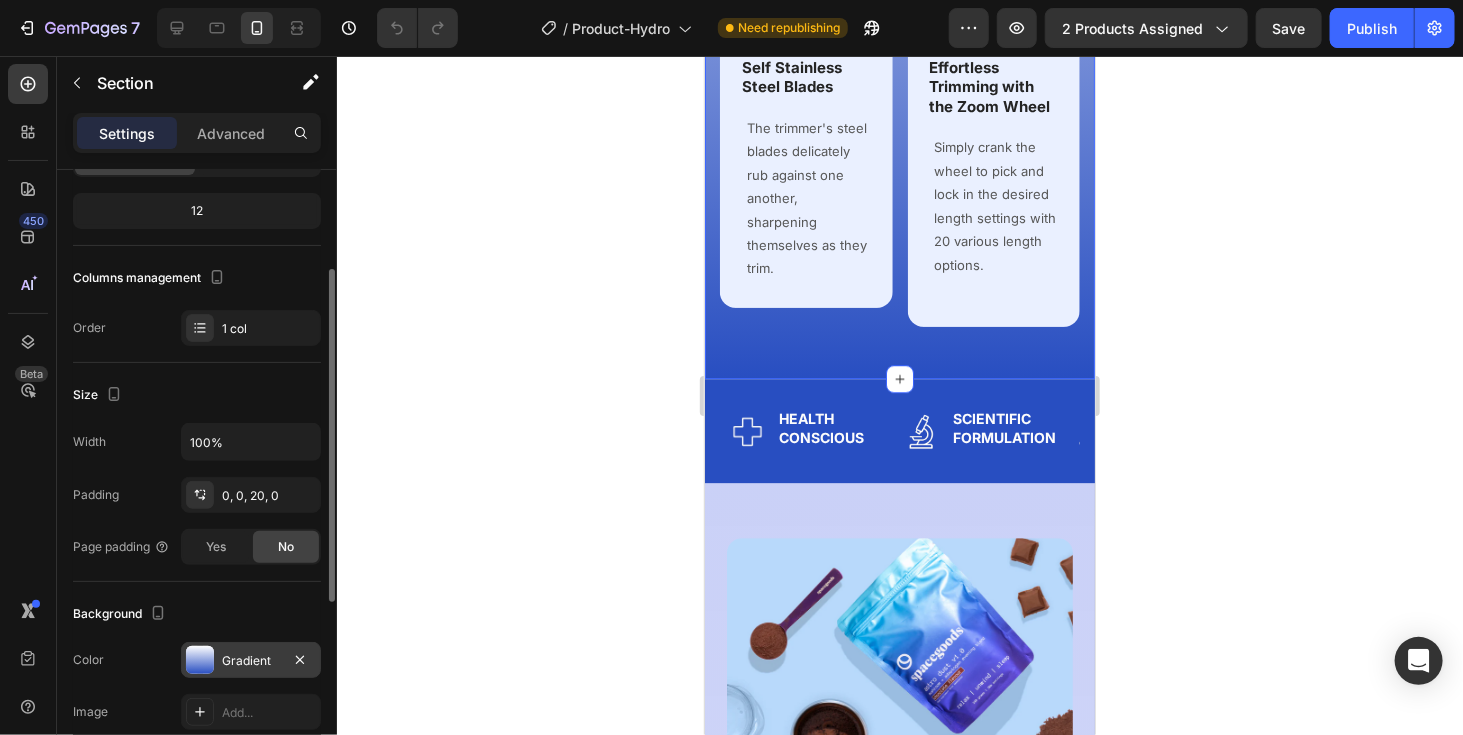 click on "Gradient" at bounding box center [251, 660] 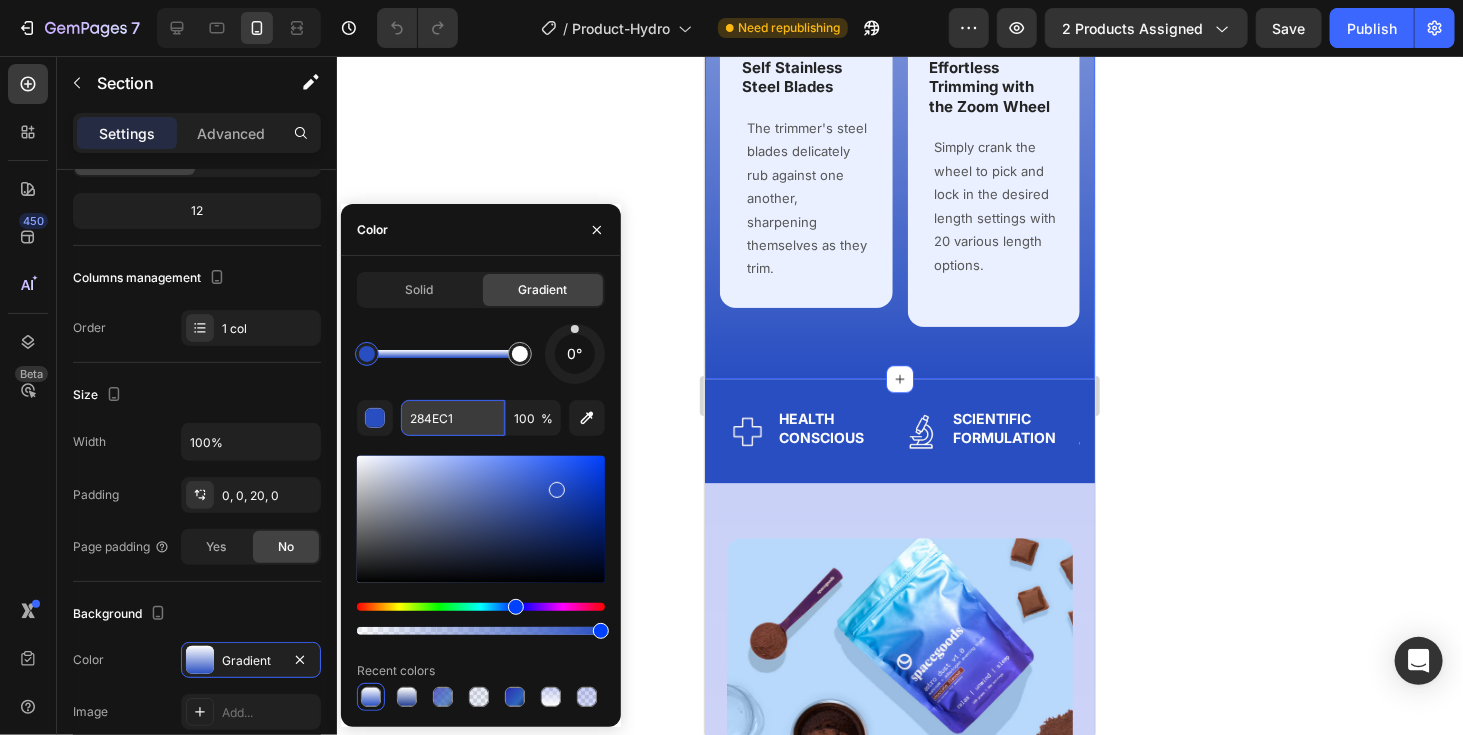 click on "284EC1" at bounding box center (453, 418) 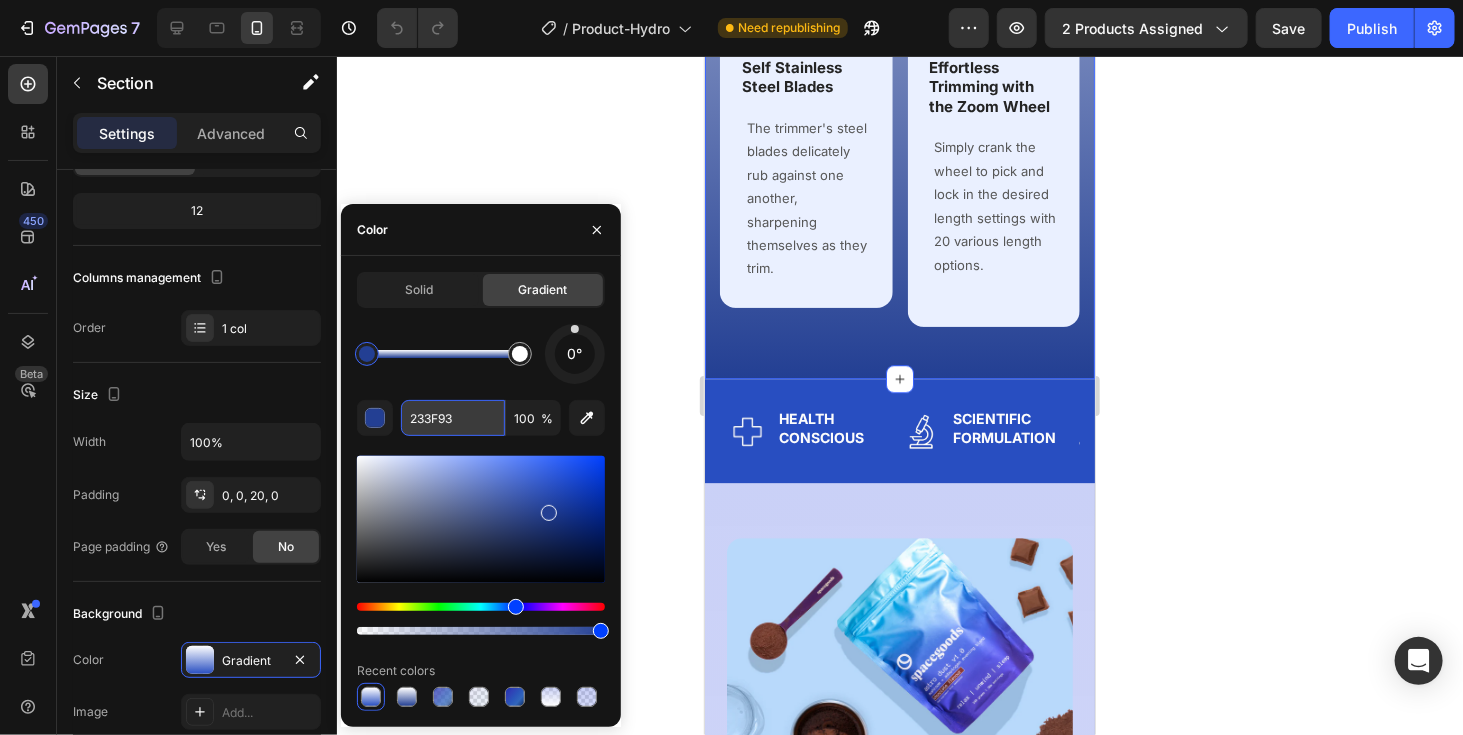 type on "233F93" 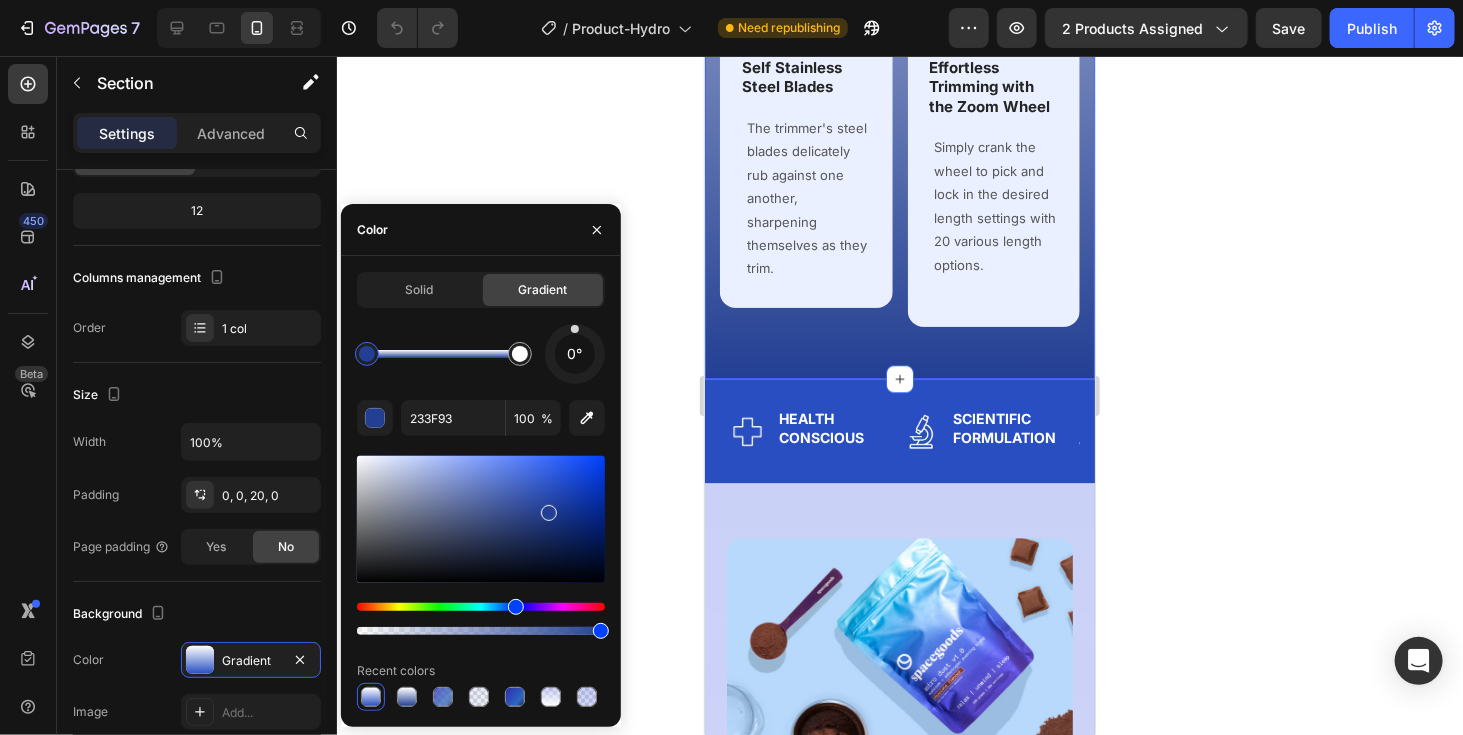 click on "Color" at bounding box center [481, 230] 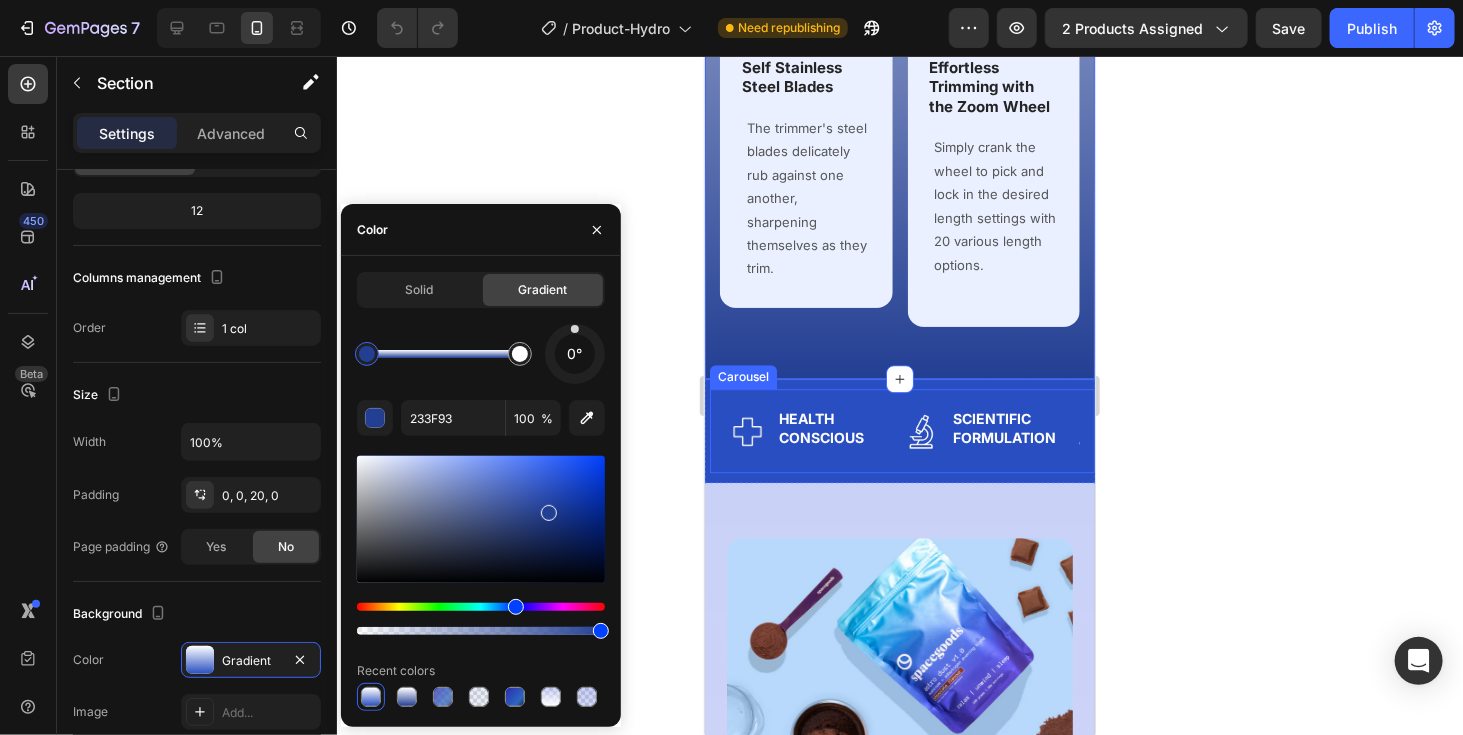 click on "Image Health Conscious Text Block Row" at bounding box center (807, 429) 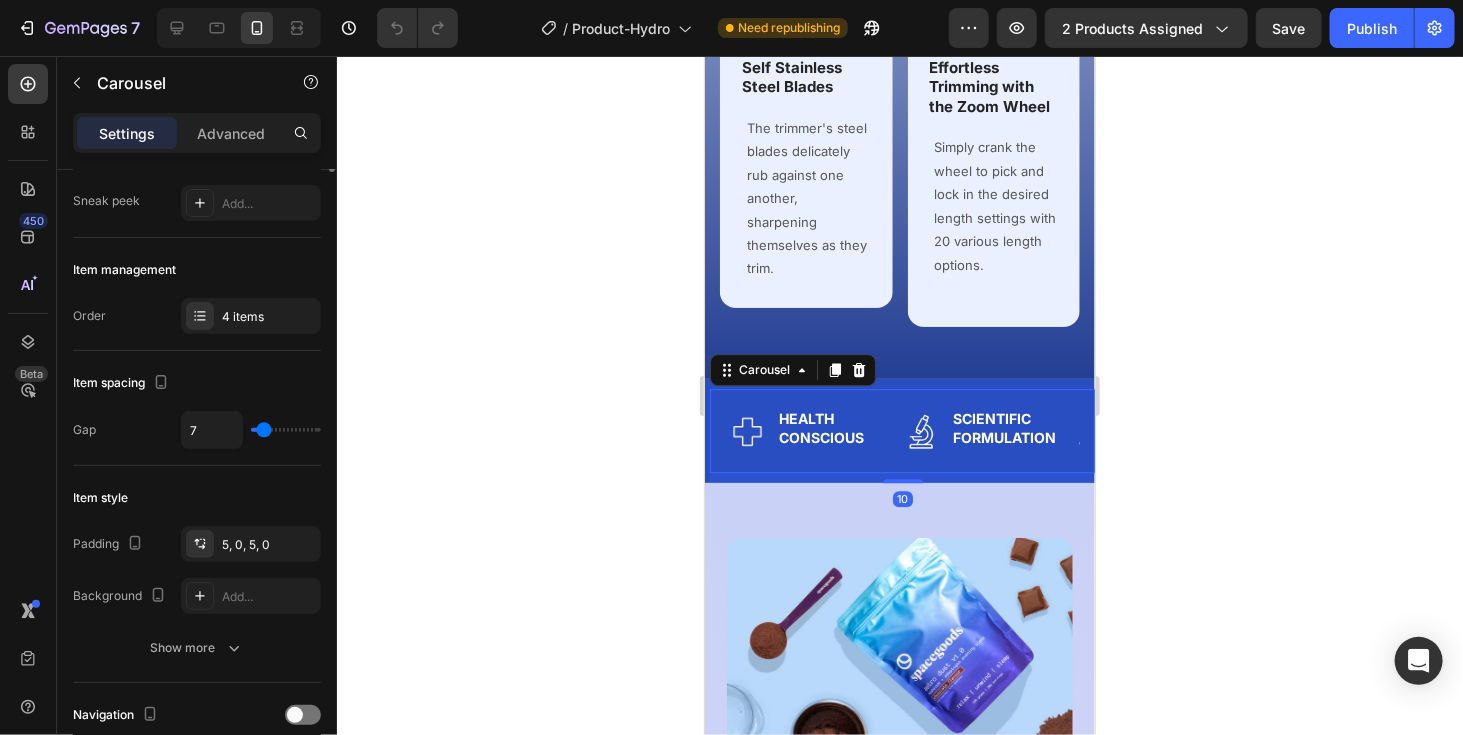 scroll, scrollTop: 0, scrollLeft: 0, axis: both 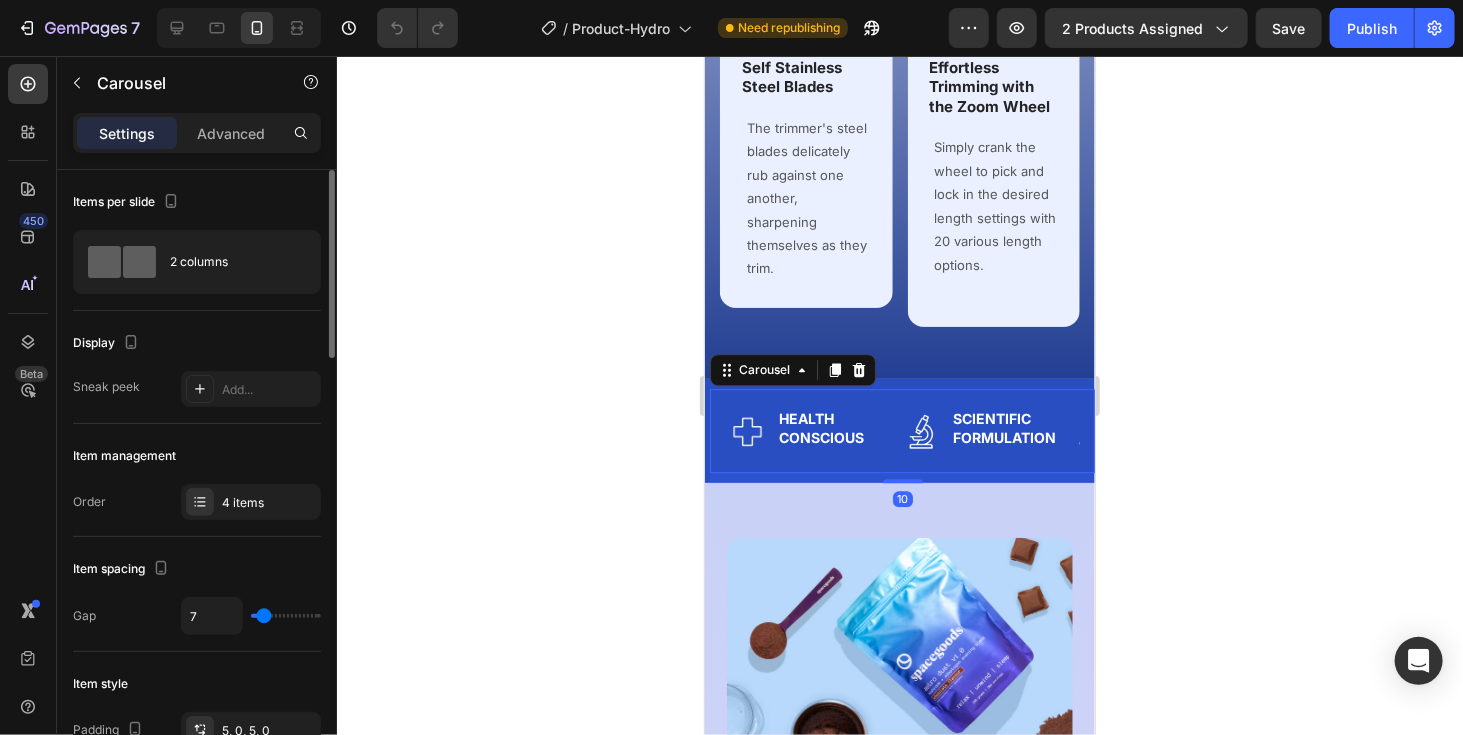 click on "10" at bounding box center [901, 477] 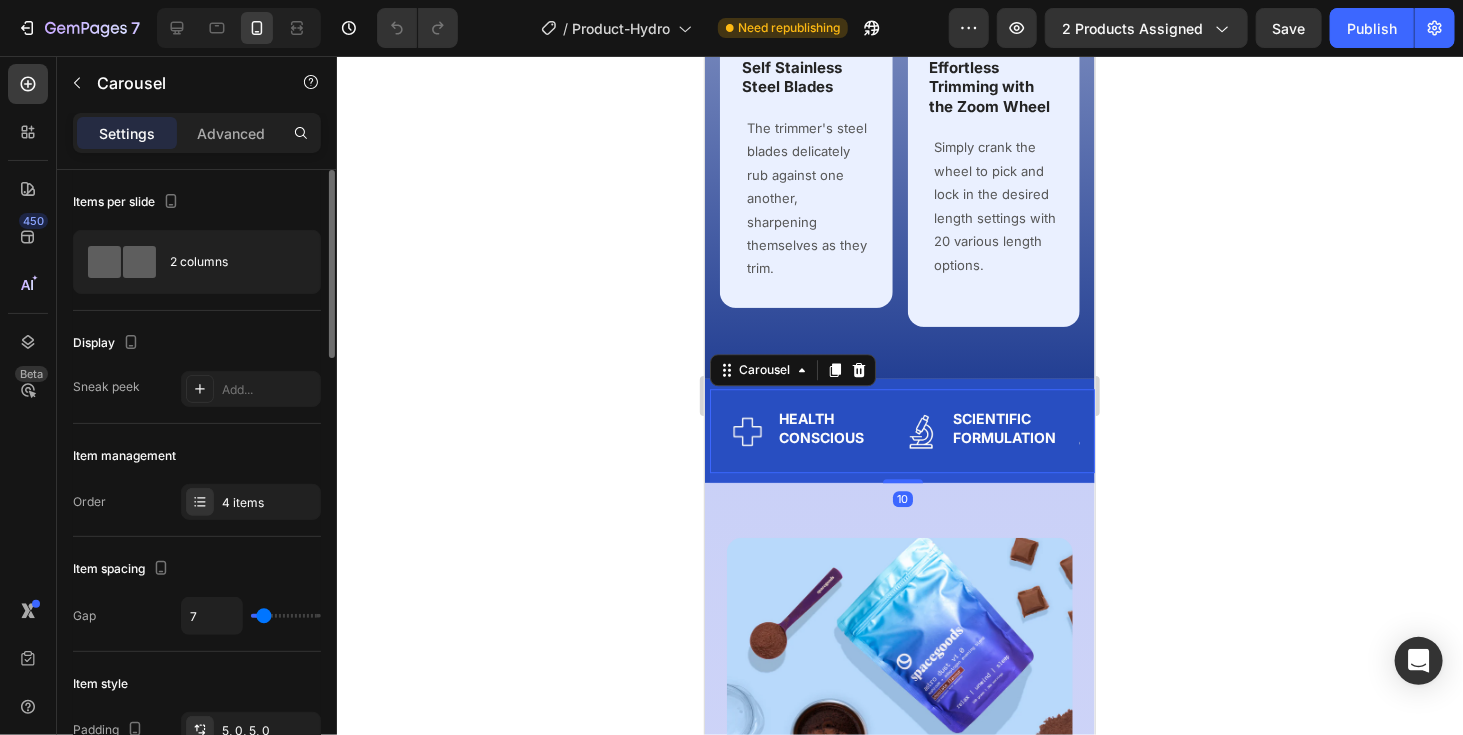 click on "Image Health Conscious Text Block Row Image Scientific Formulation Text Block Row Image Trusted By Athletes Text Block Row Image Third Party Certified Text Block Row Carousel   10 Section 4" at bounding box center [899, 429] 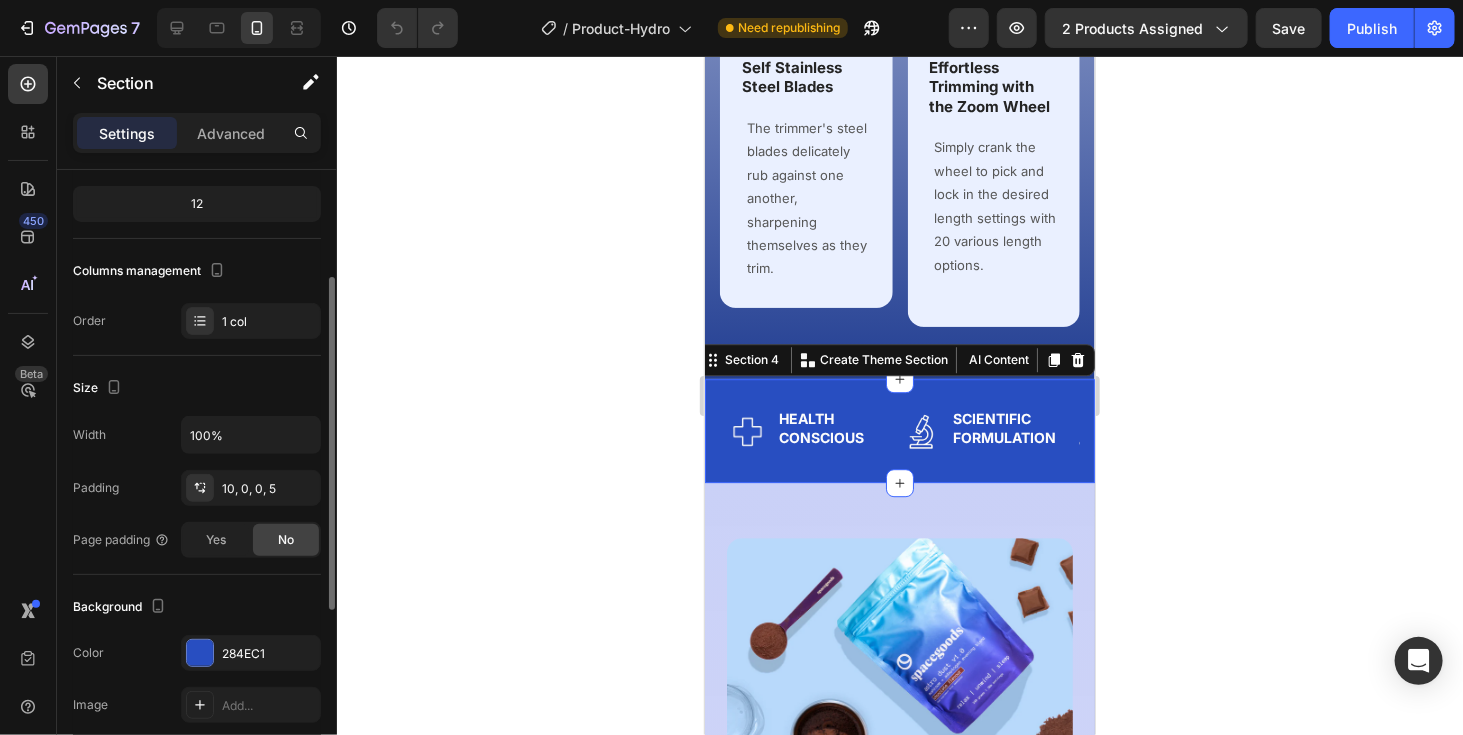 scroll, scrollTop: 228, scrollLeft: 0, axis: vertical 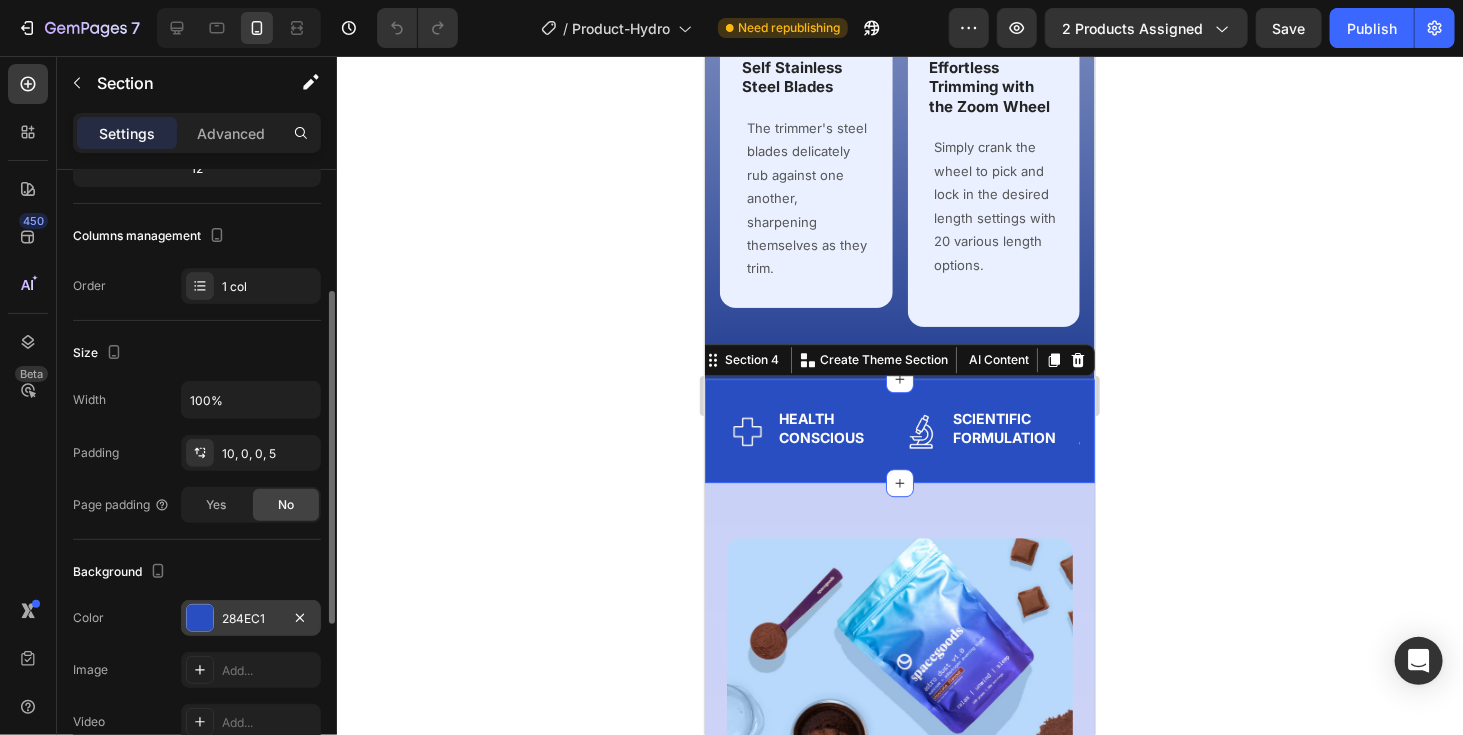 click on "284EC1" at bounding box center [251, 618] 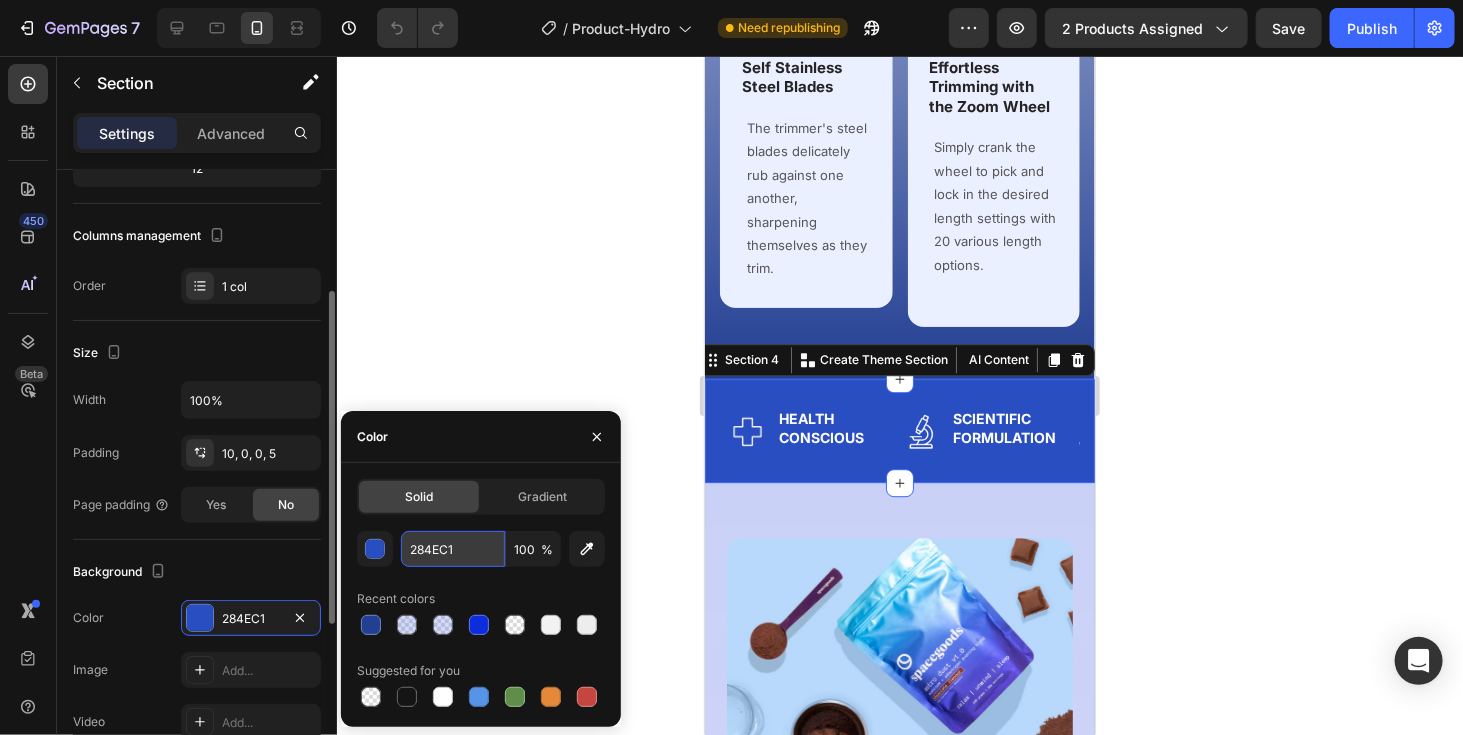 click on "284EC1" at bounding box center (453, 549) 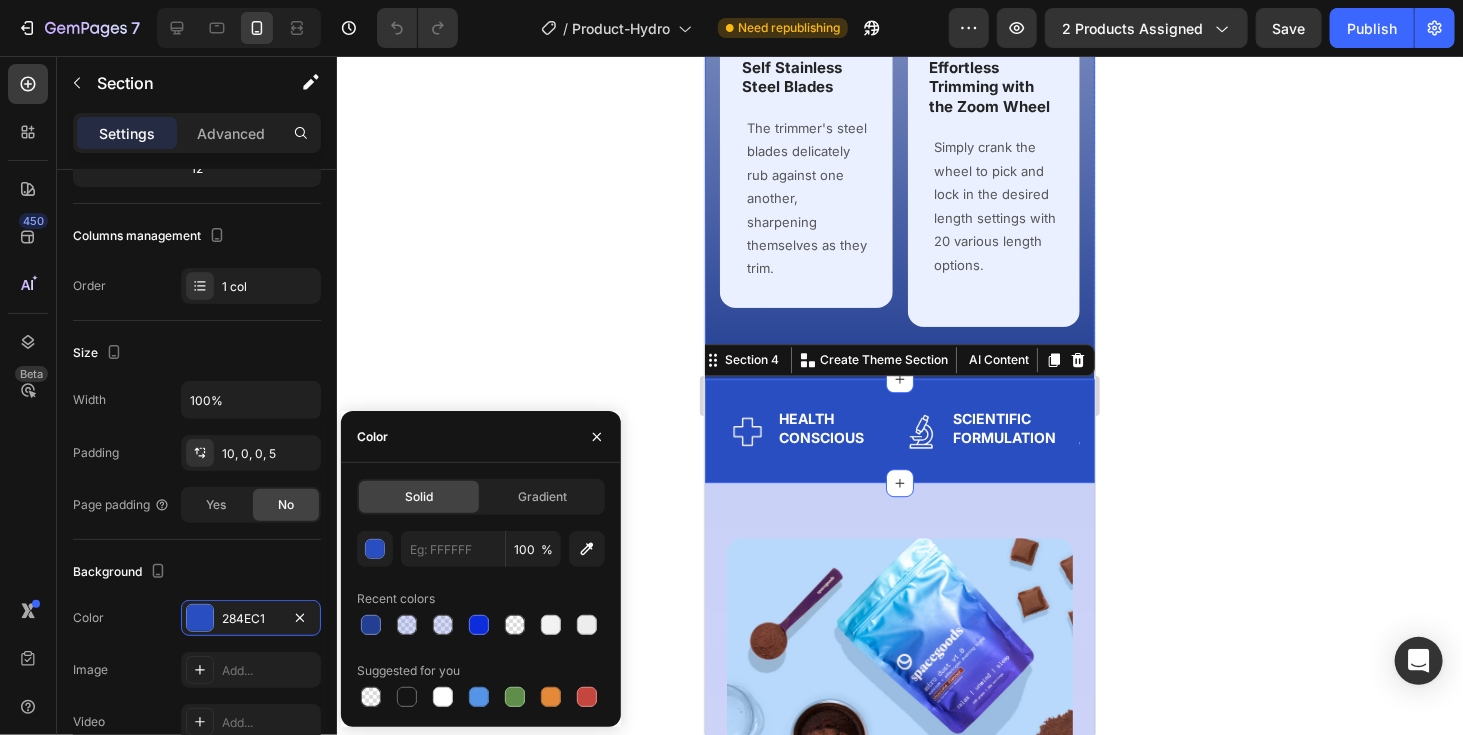 click on "Why Thousands Start Their  Day With  Hydra-Charge Heading Why Thousands Start Their Day With  Hydra-Charge Heading Row Image Long-Lasting Performance Heading Row Dura power technology optimizes power consumption and lasts 4 times longer than a standard trimmer. Text block Row Image Long-Lasting Performance Heading Row Dura power technology optimizes power and lasts 4 times longer than a standard trimmer. Text block Row Image Skin-Friendly Touch Heading Row Blades stay extra-sharp but still have rounded blade tips and combs to prevent irritation.   Text block Row Row Image Self-Stainless Steel Blades Heading Row The trimmer's steel blades delicately rub against one another, sharpening themselves as they trim. Text block Row Image Self Stainless Steel Blades Heading Row The trimmer's steel blades delicately rub against one another, sharpening themselves as they trim. Text block Row Image Effortless Trimming with the Zoom Wheel Heading Row Text block Row Image Effortless Trimming with the Zoom Wheel Heading" at bounding box center [899, -89] 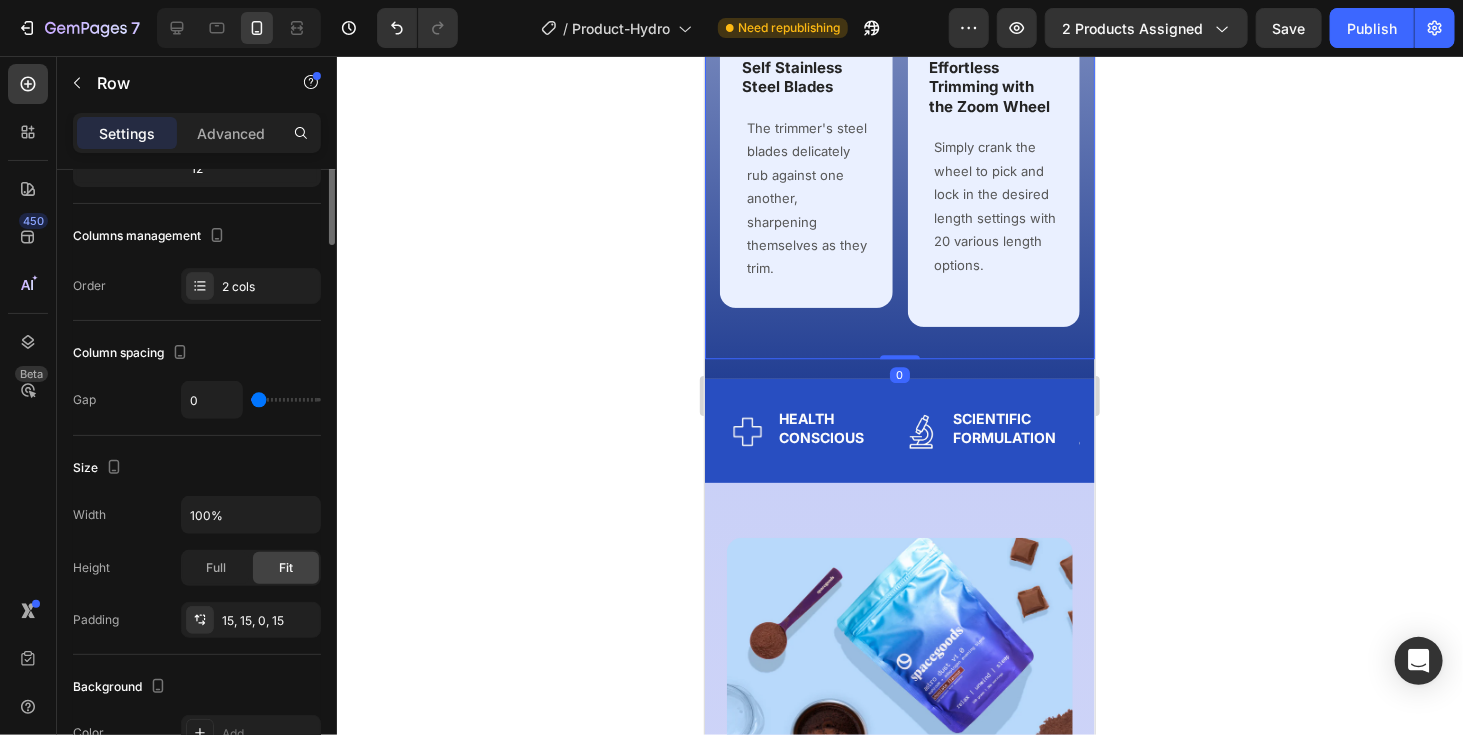scroll, scrollTop: 0, scrollLeft: 0, axis: both 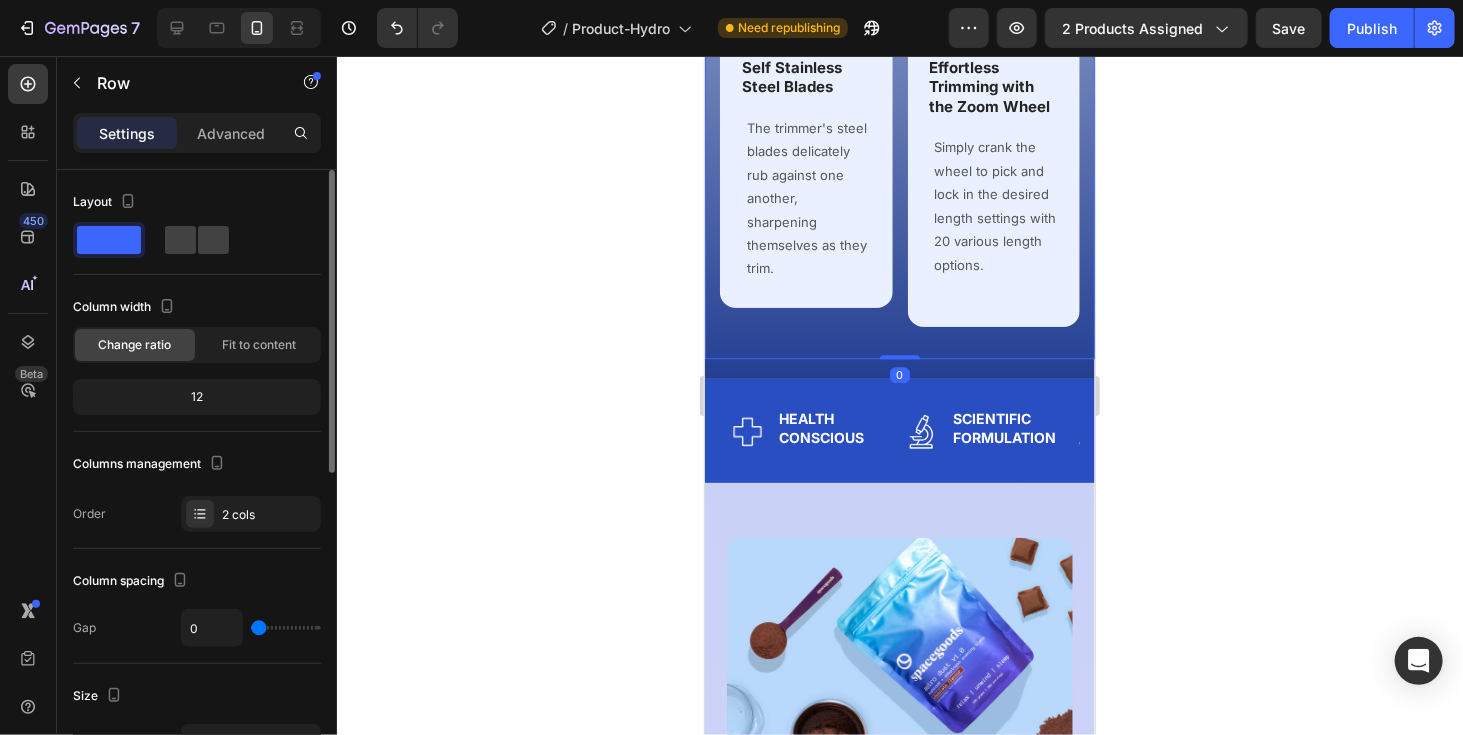 click on "Why Thousands Start Their  Day With  Hydra-Charge Heading Why Thousands Start Their Day With  Hydra-Charge Heading Row Image Long-Lasting Performance Heading Row Dura power technology optimizes power consumption and lasts 4 times longer than a standard trimmer. Text block Row Image Long-Lasting Performance Heading Row Dura power technology optimizes power and lasts 4 times longer than a standard trimmer. Text block Row Image Skin-Friendly Touch Heading Row Blades stay extra-sharp but still have rounded blade tips and combs to prevent irritation.   Text block Row Row Image Self-Stainless Steel Blades Heading Row The trimmer's steel blades delicately rub against one another, sharpening themselves as they trim. Text block Row Image Self Stainless Steel Blades Heading Row The trimmer's steel blades delicately rub against one another, sharpening themselves as they trim. Text block Row Image Effortless Trimming with the Zoom Wheel Heading Row Text block Row Image Effortless Trimming with the Zoom Wheel Heading" at bounding box center [899, -86] 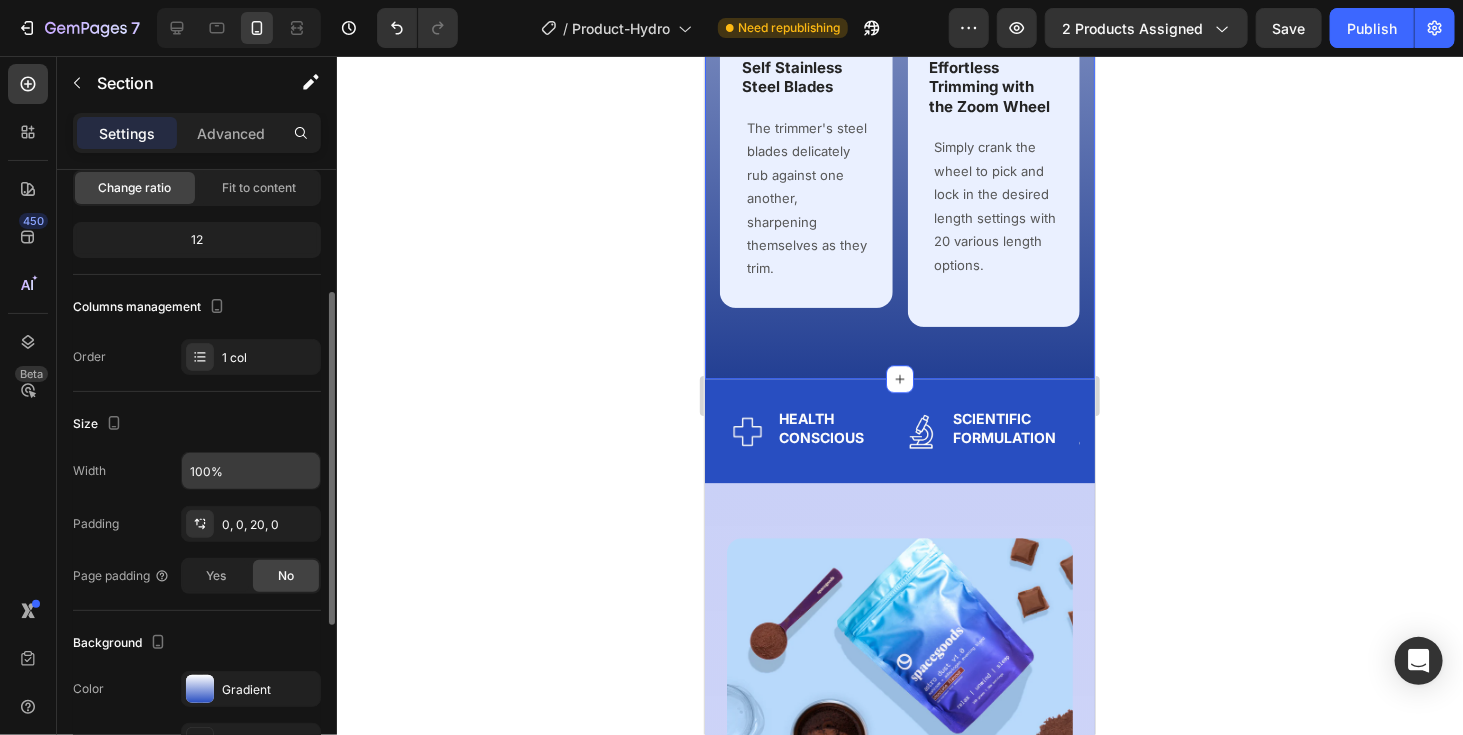 scroll, scrollTop: 192, scrollLeft: 0, axis: vertical 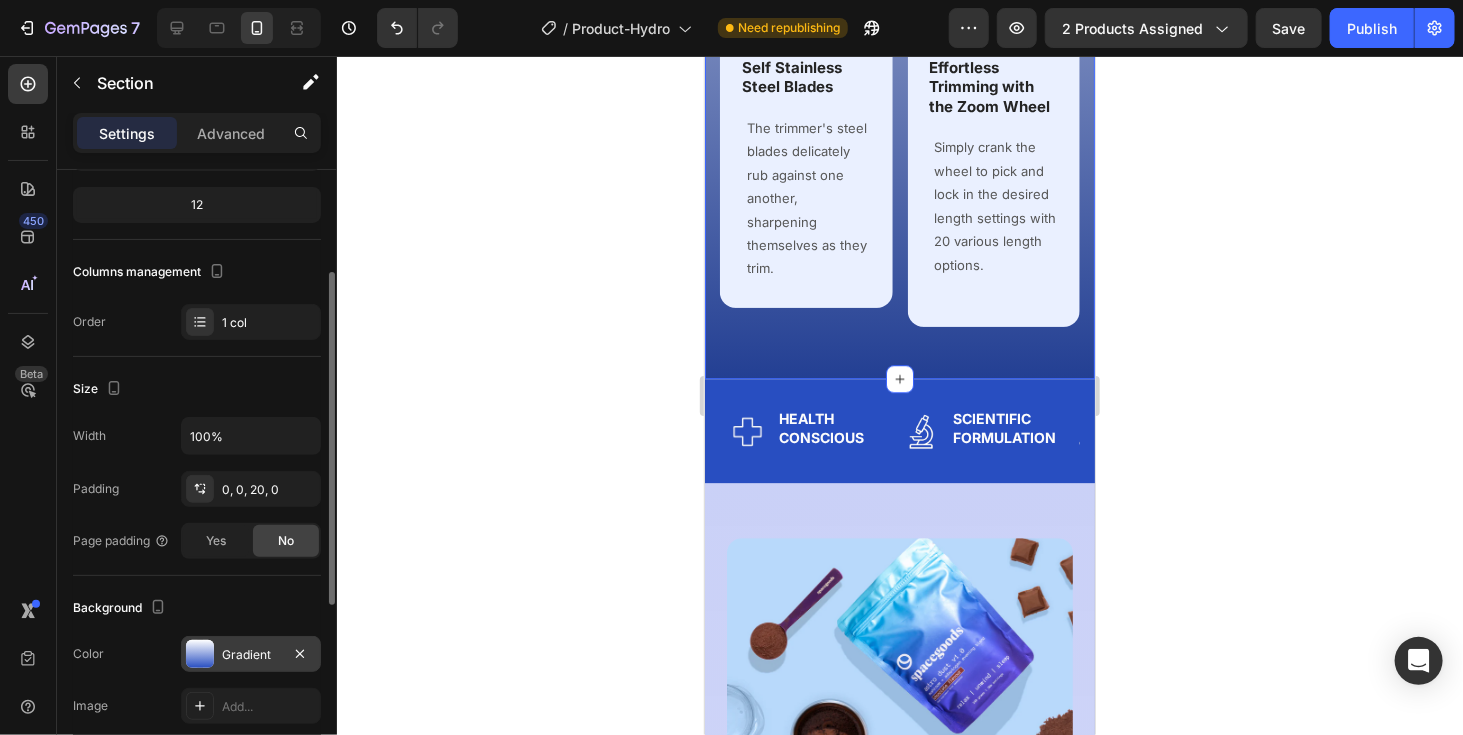 click on "Gradient" at bounding box center (251, 654) 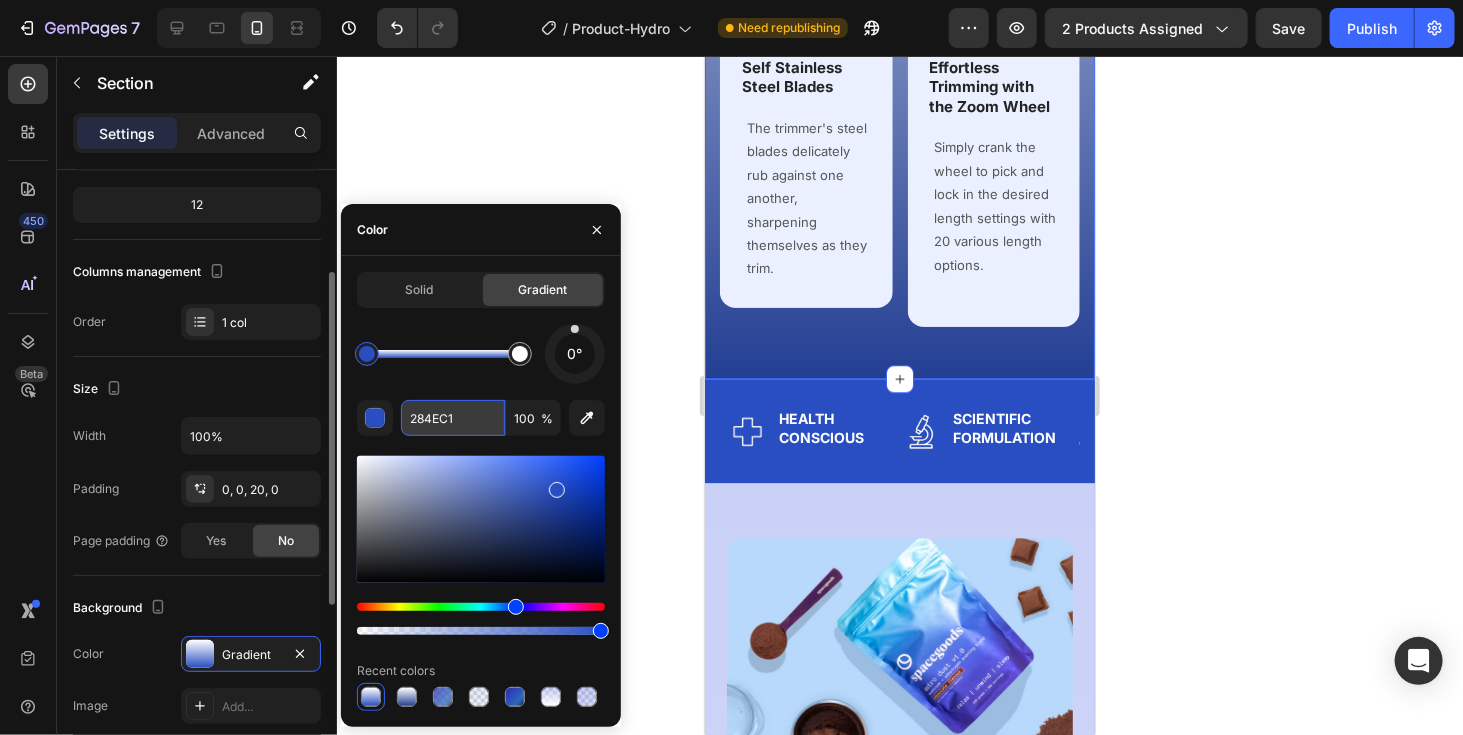click on "284EC1" at bounding box center [453, 418] 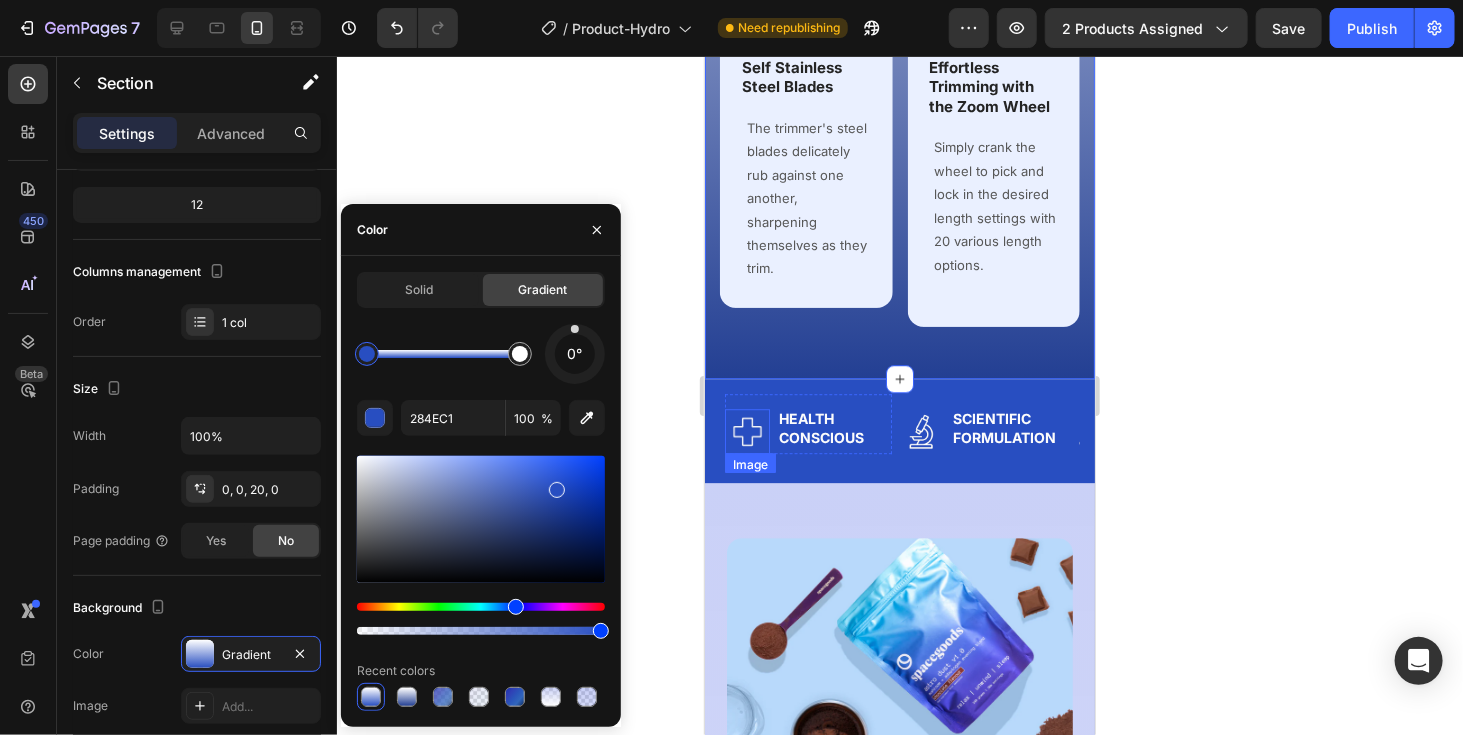 click on "Image" at bounding box center [749, 464] 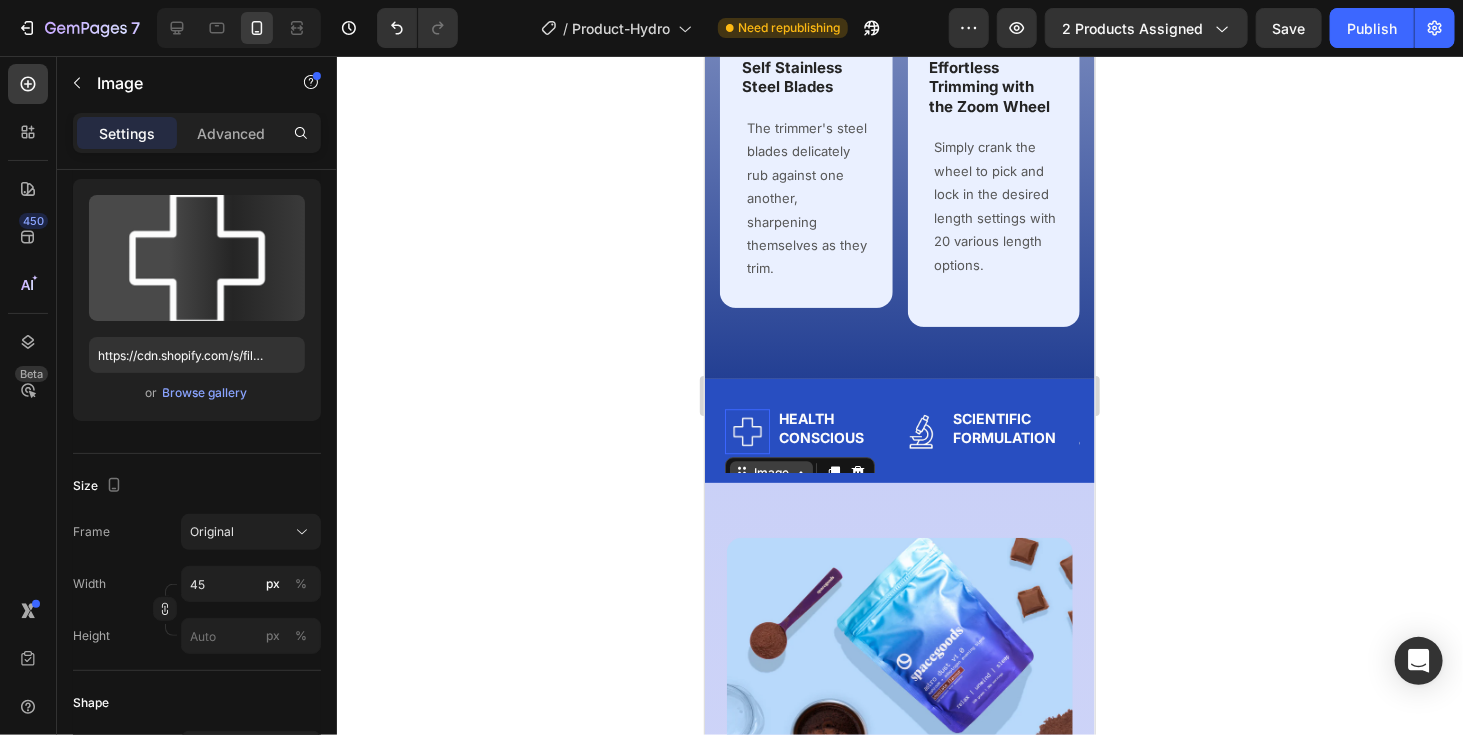 scroll, scrollTop: 0, scrollLeft: 0, axis: both 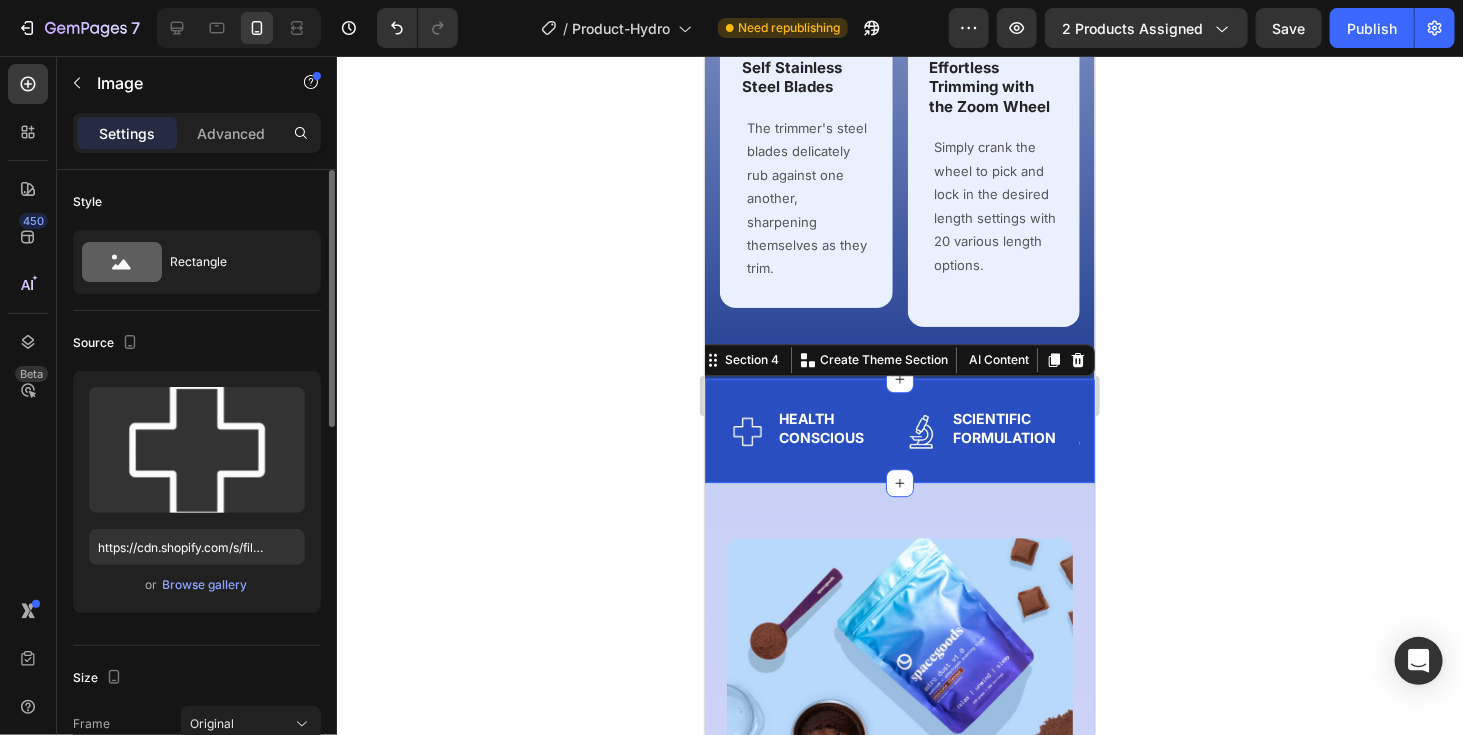 click on "Image Health Conscious Text Block Row Image Scientific Formulation Text Block Row Image Trusted By Athletes Text Block Row Image Third Party Certified Text Block Row Carousel" at bounding box center (901, 434) 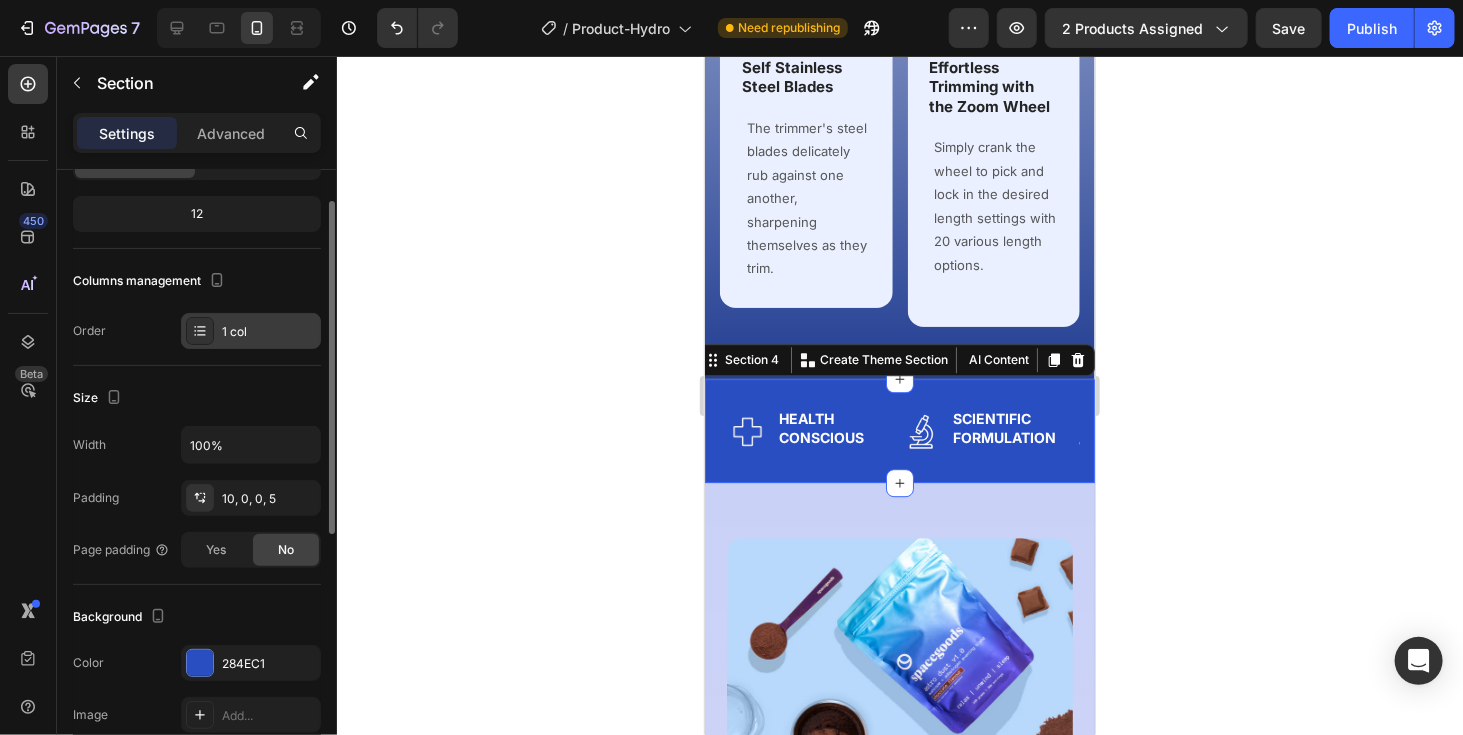scroll, scrollTop: 245, scrollLeft: 0, axis: vertical 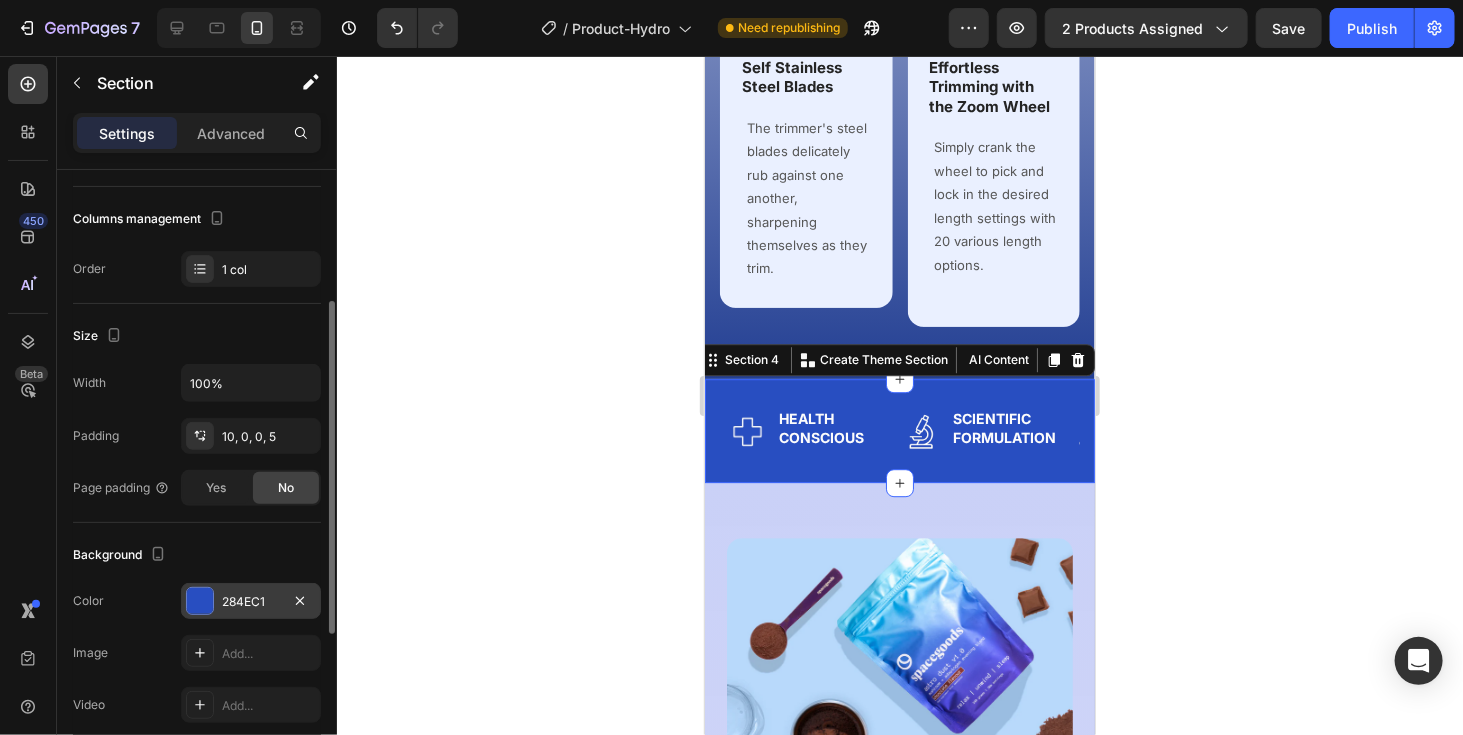 click on "284EC1" at bounding box center (251, 602) 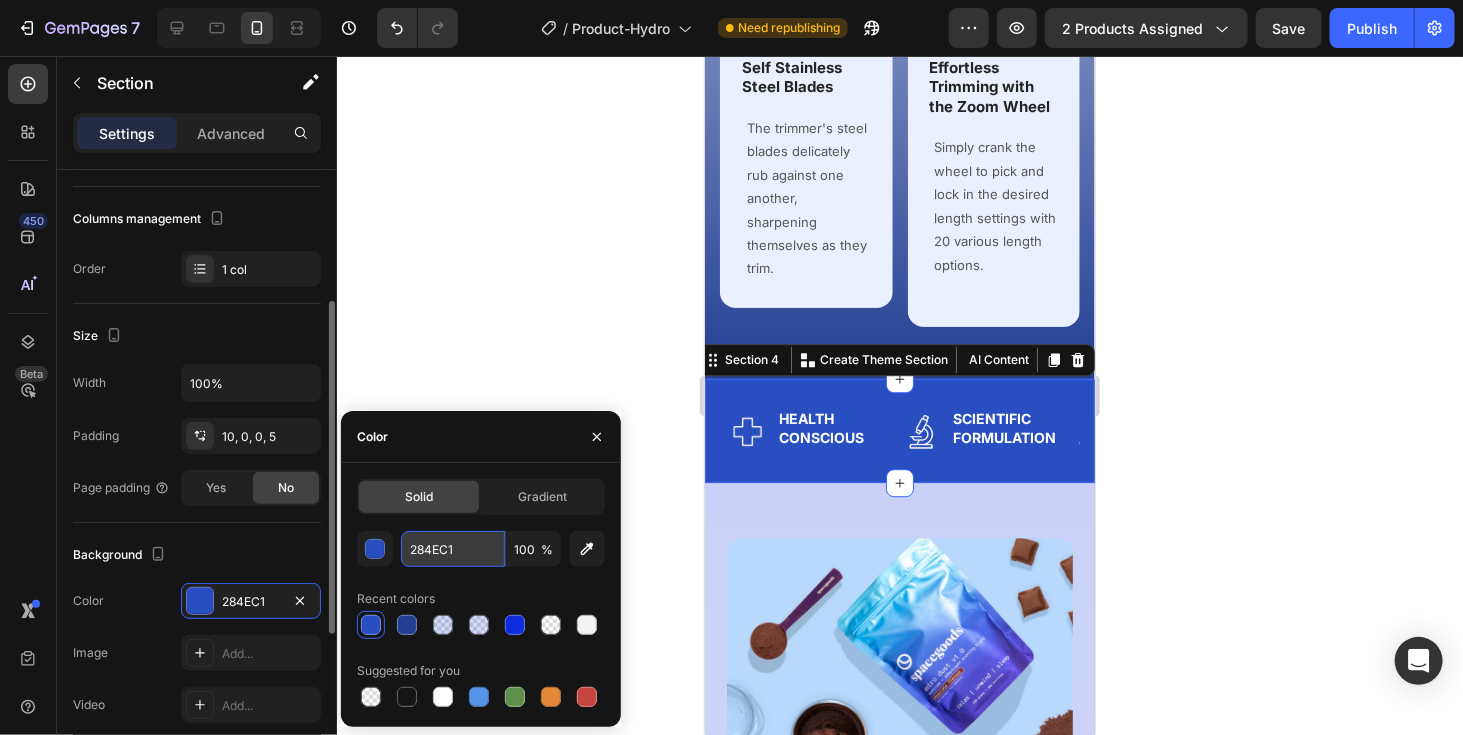 click on "284EC1" at bounding box center (453, 549) 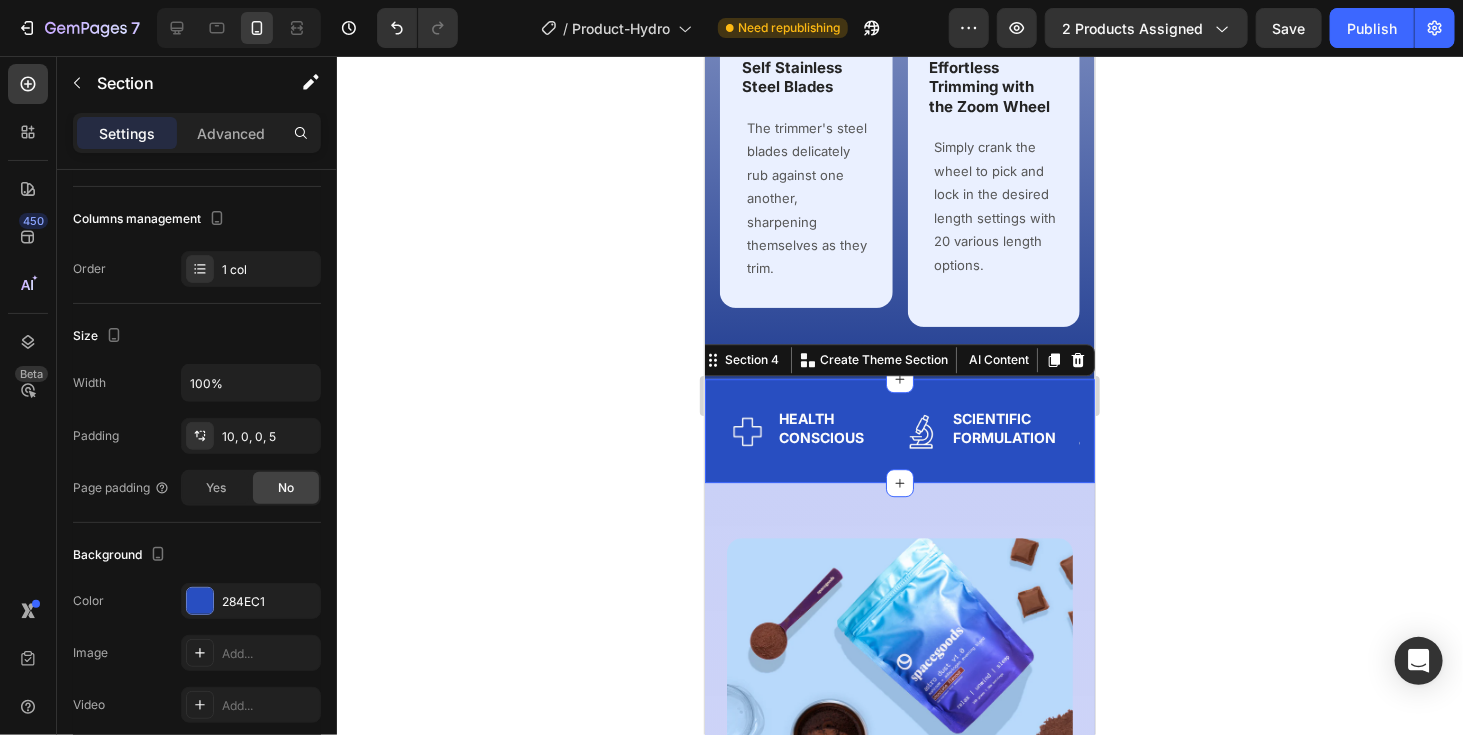 click 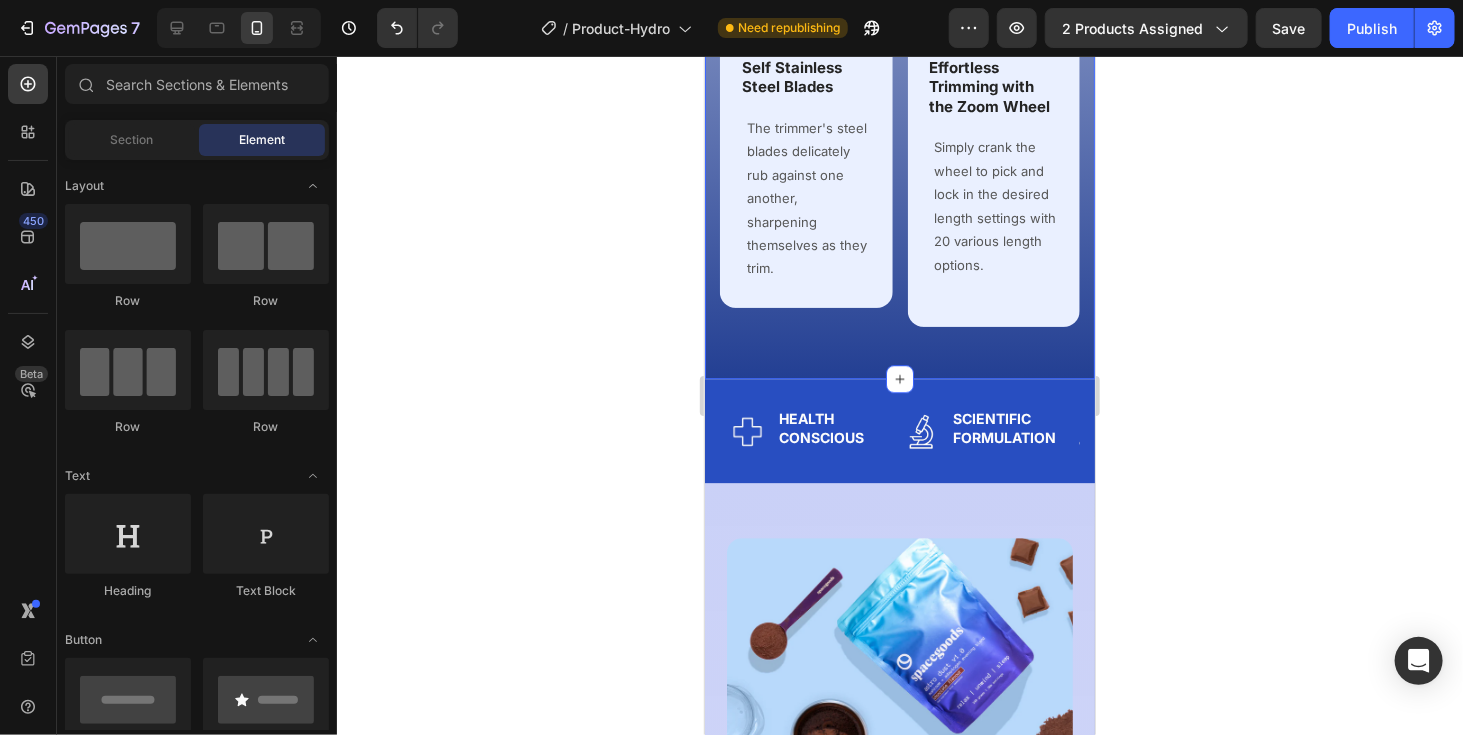 click on "Why Thousands Start Their  Day With  Hydra-Charge Heading Why Thousands Start Their Day With  Hydra-Charge Heading Row Image Long-Lasting Performance Heading Row Dura power technology optimizes power consumption and lasts 4 times longer than a standard trimmer. Text block Row Image Long-Lasting Performance Heading Row Dura power technology optimizes power and lasts 4 times longer than a standard trimmer. Text block Row Image Skin-Friendly Touch Heading Row Blades stay extra-sharp but still have rounded blade tips and combs to prevent irritation.   Text block Row Row Image Self-Stainless Steel Blades Heading Row The trimmer's steel blades delicately rub against one another, sharpening themselves as they trim. Text block Row Image Self Stainless Steel Blades Heading Row The trimmer's steel blades delicately rub against one another, sharpening themselves as they trim. Text block Row Image Effortless Trimming with the Zoom Wheel Heading Row Text block Row Image Effortless Trimming with the Zoom Wheel Heading" at bounding box center (899, -86) 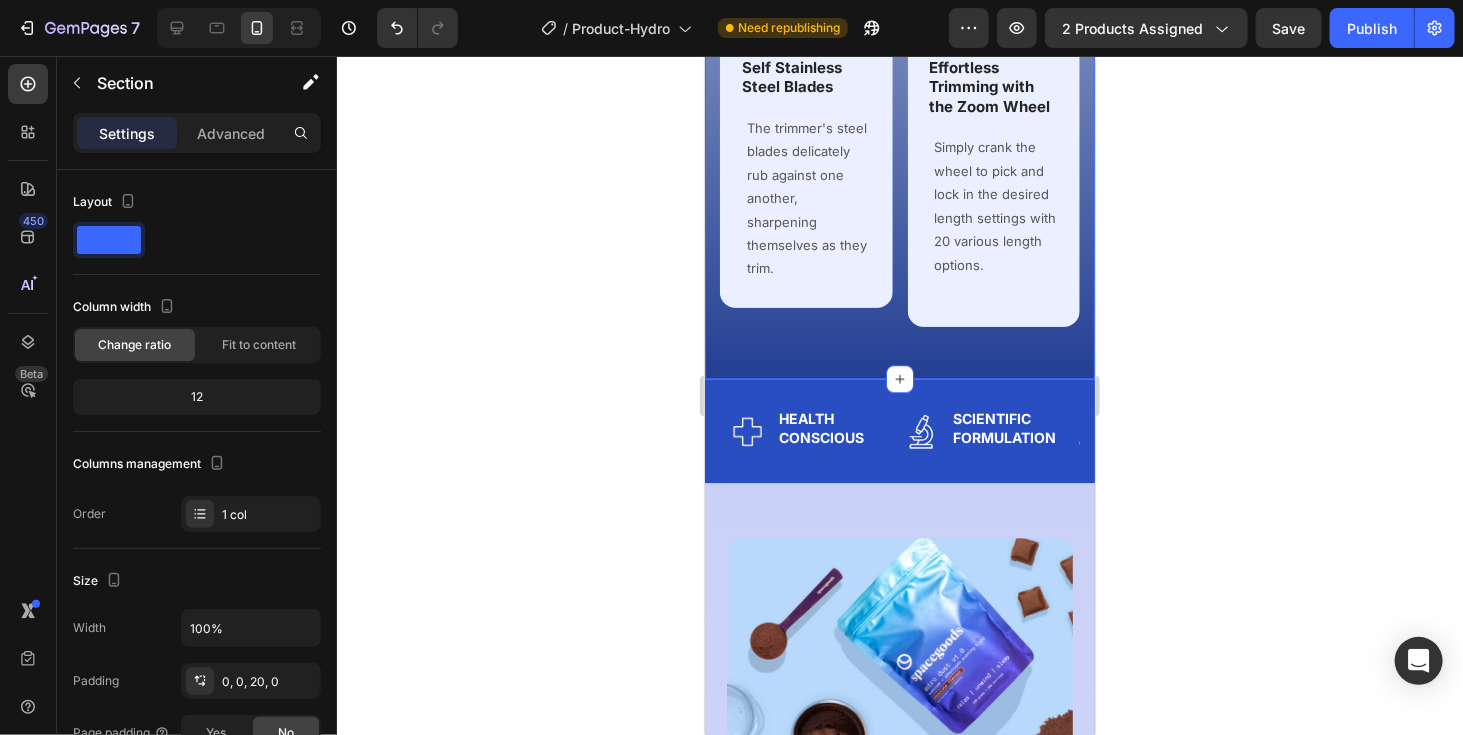 click on "Why Thousands Start Their  Day With  Hydra-Charge Heading Why Thousands Start Their Day With  Hydra-Charge Heading Row Image Long-Lasting Performance Heading Row Dura power technology optimizes power consumption and lasts 4 times longer than a standard trimmer. Text block Row Image Long-Lasting Performance Heading Row Dura power technology optimizes power and lasts 4 times longer than a standard trimmer. Text block Row Image Skin-Friendly Touch Heading Row Blades stay extra-sharp but still have rounded blade tips and combs to prevent irritation.   Text block Row Row Image Self-Stainless Steel Blades Heading Row The trimmer's steel blades delicately rub against one another, sharpening themselves as they trim. Text block Row Image Self Stainless Steel Blades Heading Row The trimmer's steel blades delicately rub against one another, sharpening themselves as they trim. Text block Row Image Effortless Trimming with the Zoom Wheel Heading Row Text block Row Image Effortless Trimming with the Zoom Wheel Heading" at bounding box center [899, -86] 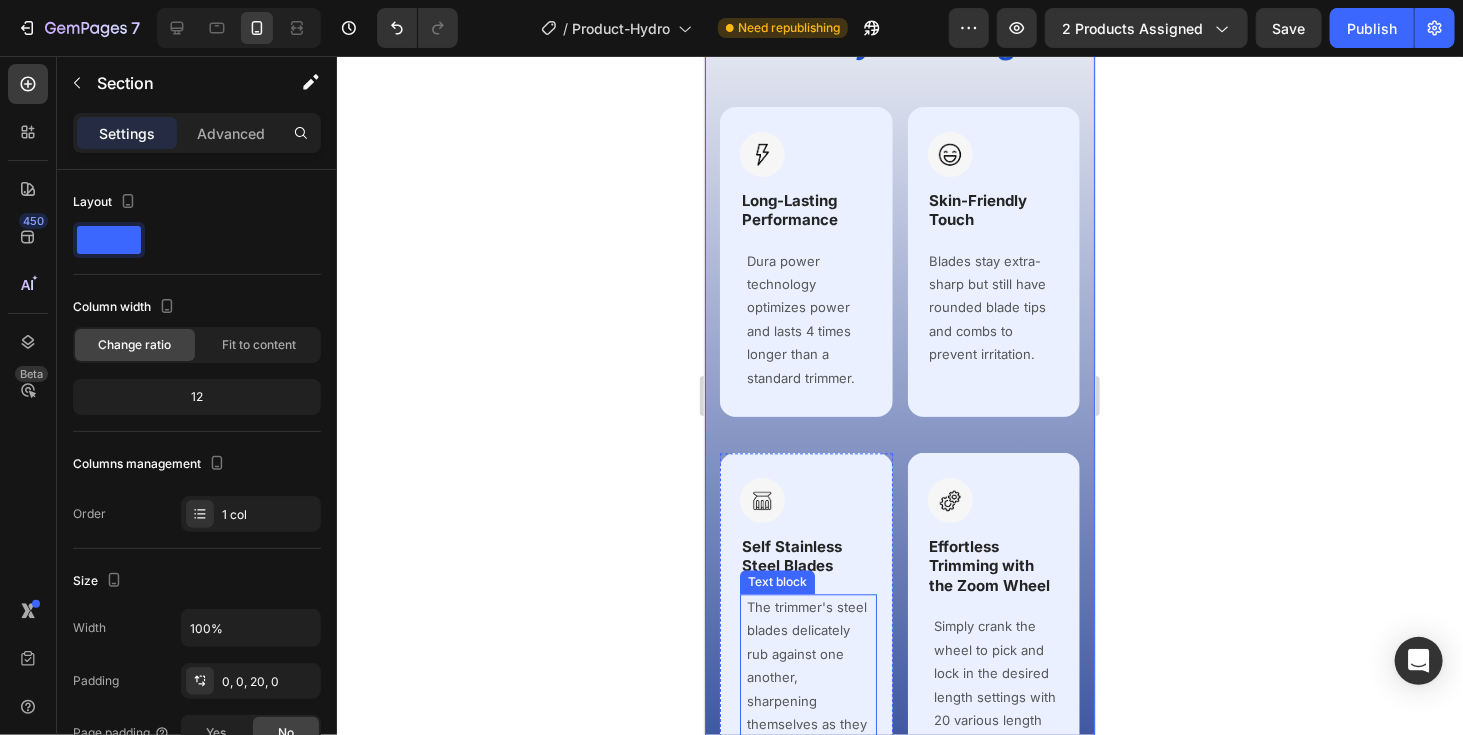 scroll, scrollTop: 1818, scrollLeft: 0, axis: vertical 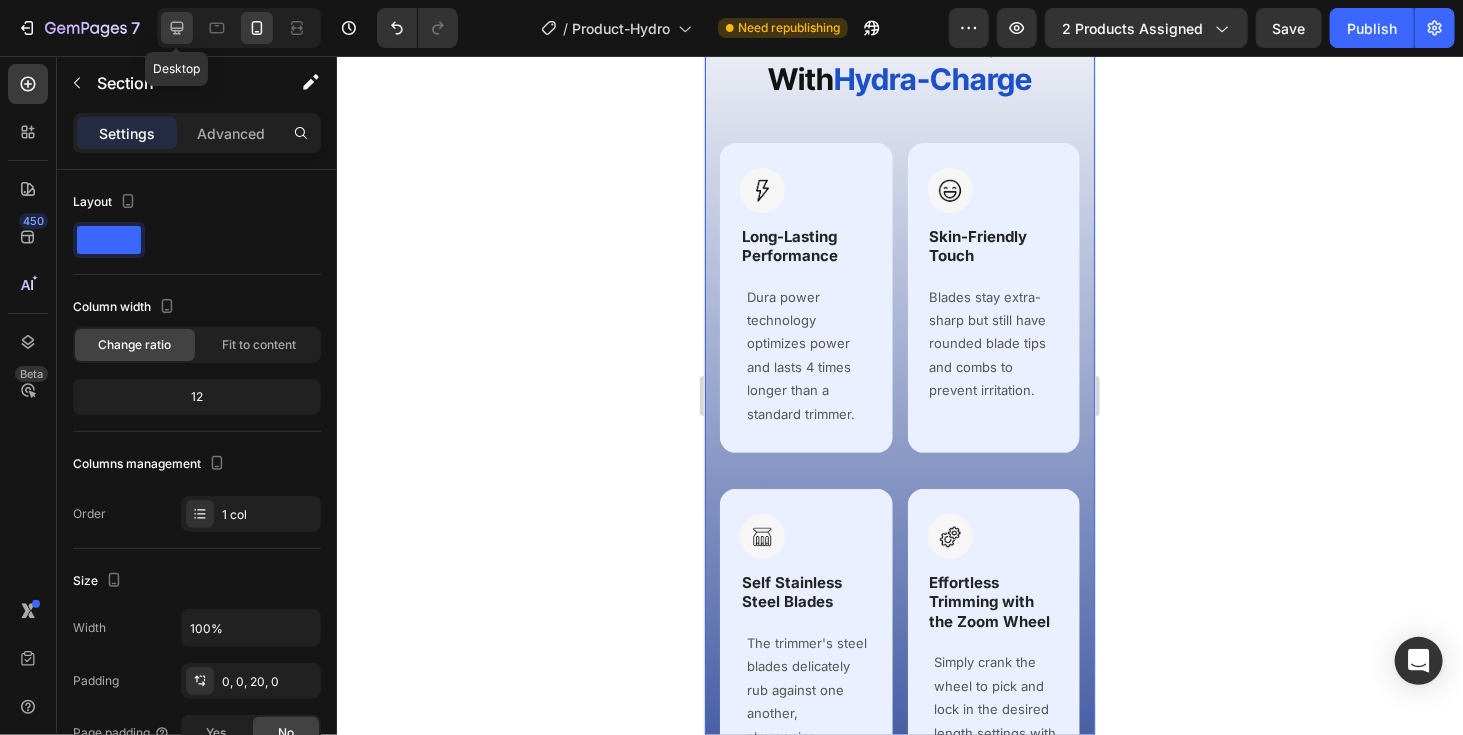 click 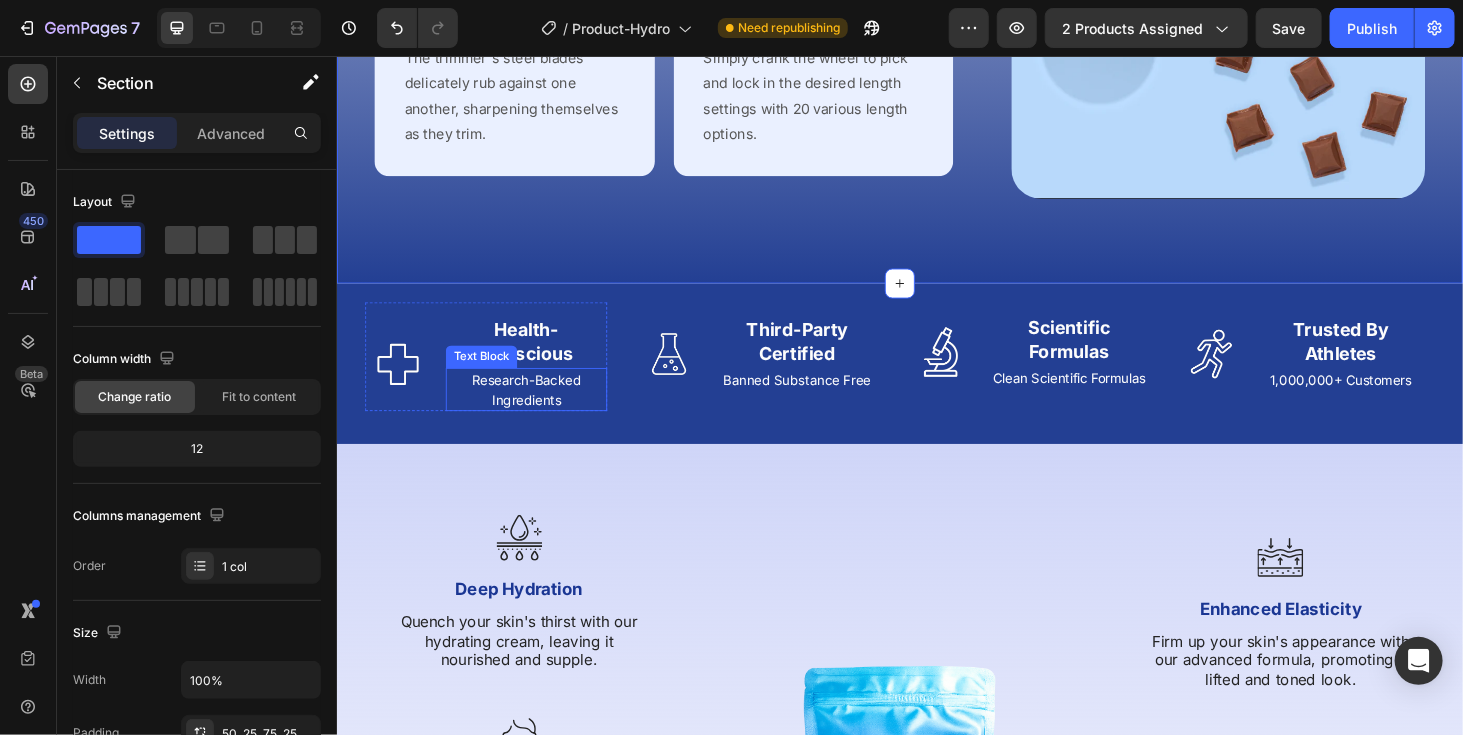 scroll, scrollTop: 1940, scrollLeft: 0, axis: vertical 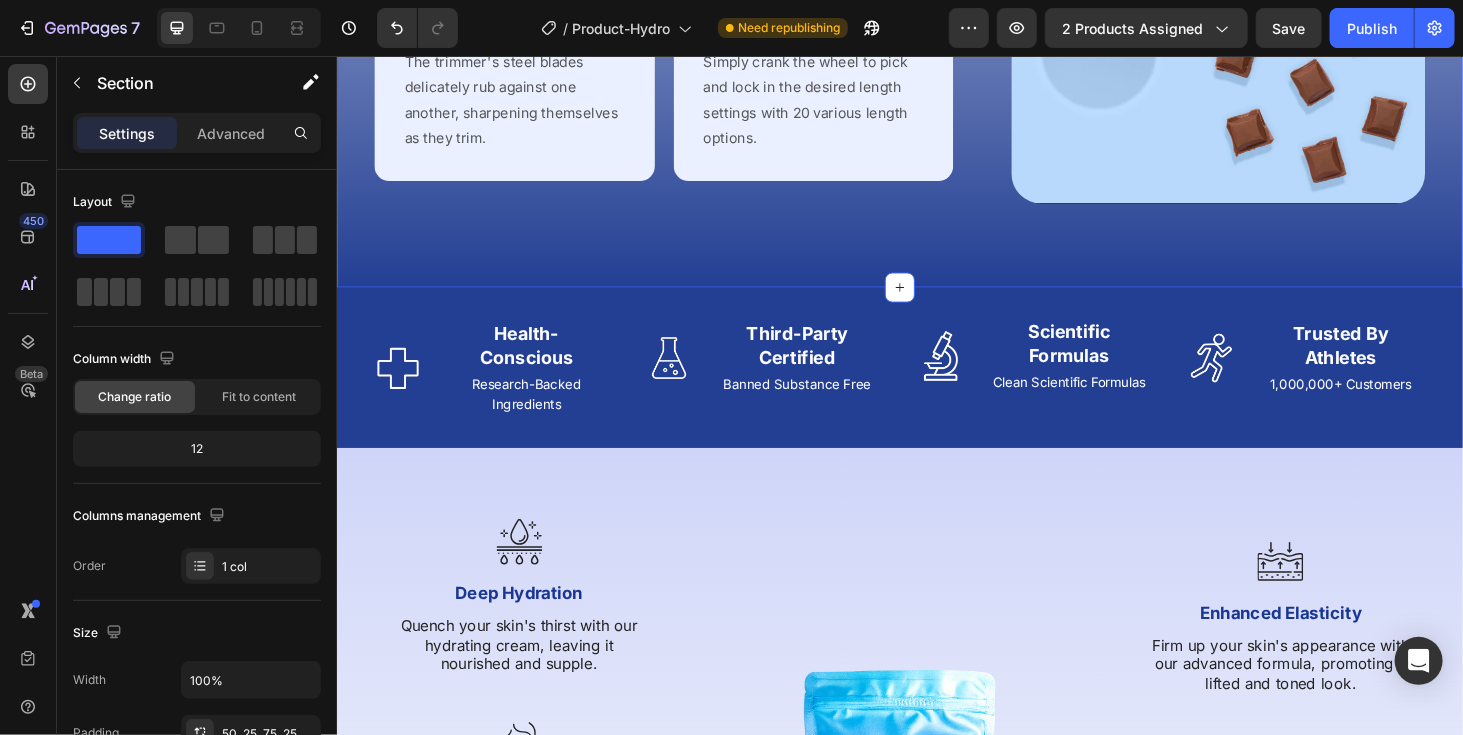 click on "Why Thousands Start Their  Day With  Hydra-Charge Heading Why Thousands Start Their Day With  Hydra-Charge Heading Row Image Long-Lasting Performance Heading Row Dura power technology optimizes power consumption and lasts 4 times longer than a standard trimmer. Text block Row Image Long-Lasting Performance Heading Row Dura power technology optimizes power and lasts 4 times longer than a standard trimmer. Text block Row Image Skin-Friendly Touch Heading Row Blades stay extra-sharp but still have rounded blade tips and combs to prevent irritation.   Text block Row Row Image Self-Stainless Steel Blades Heading Row The trimmer's steel blades delicately rub against one another, sharpening themselves as they trim. Text block Row Image Self Stainless Steel Blades Heading Row The trimmer's steel blades delicately rub against one another, sharpening themselves as they trim. Text block Row Image Effortless Trimming with the Zoom Wheel Heading Row Text block Row Image Effortless Trimming with the Zoom Wheel Heading" at bounding box center [936, -131] 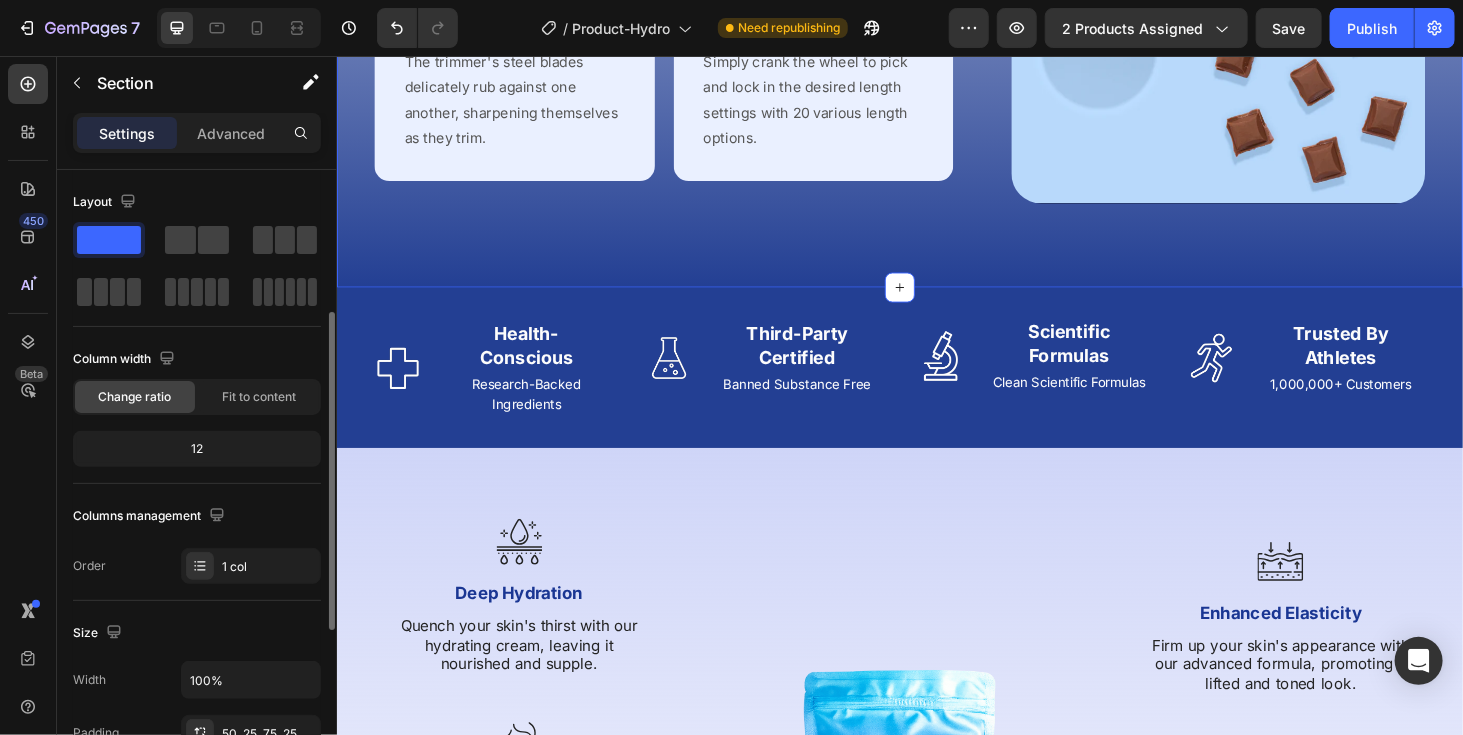 scroll, scrollTop: 436, scrollLeft: 0, axis: vertical 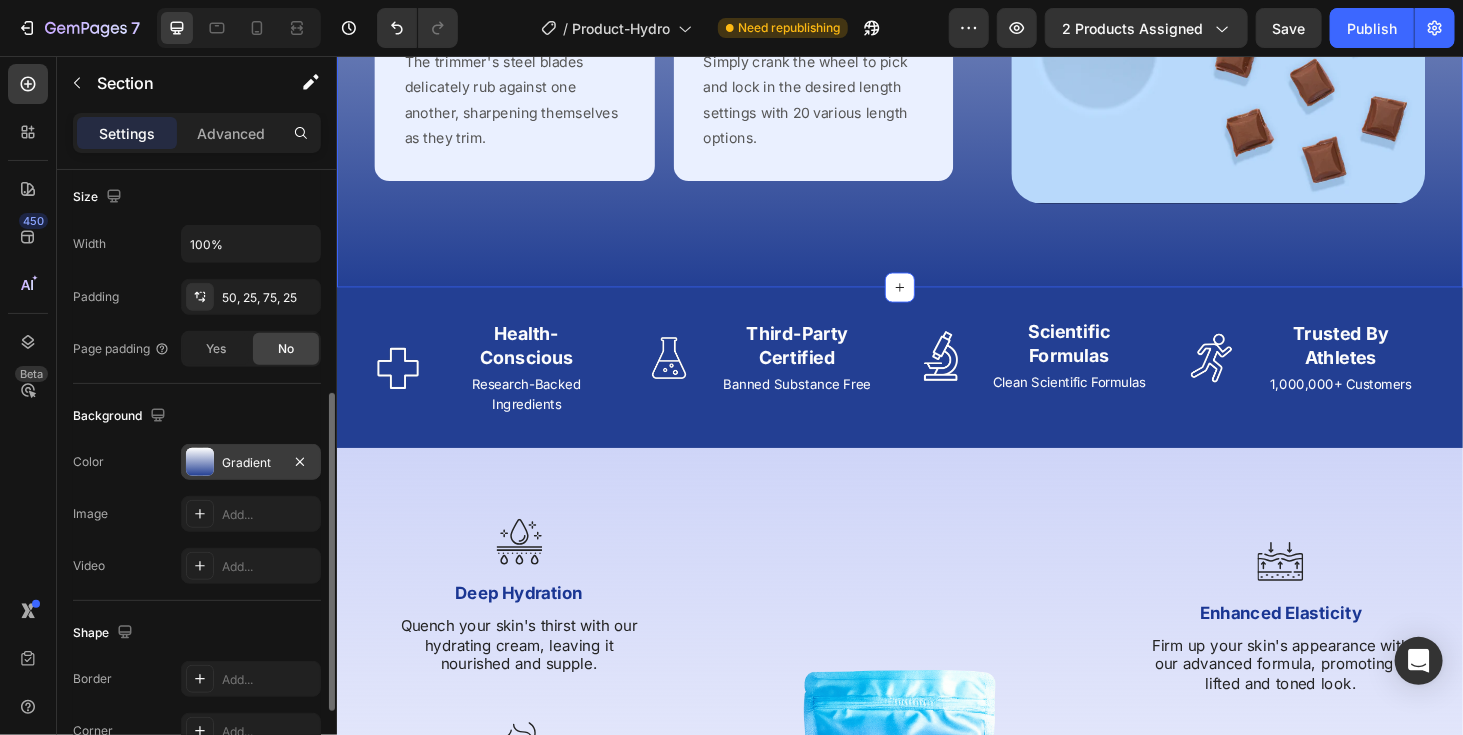 click on "Gradient" at bounding box center [251, 463] 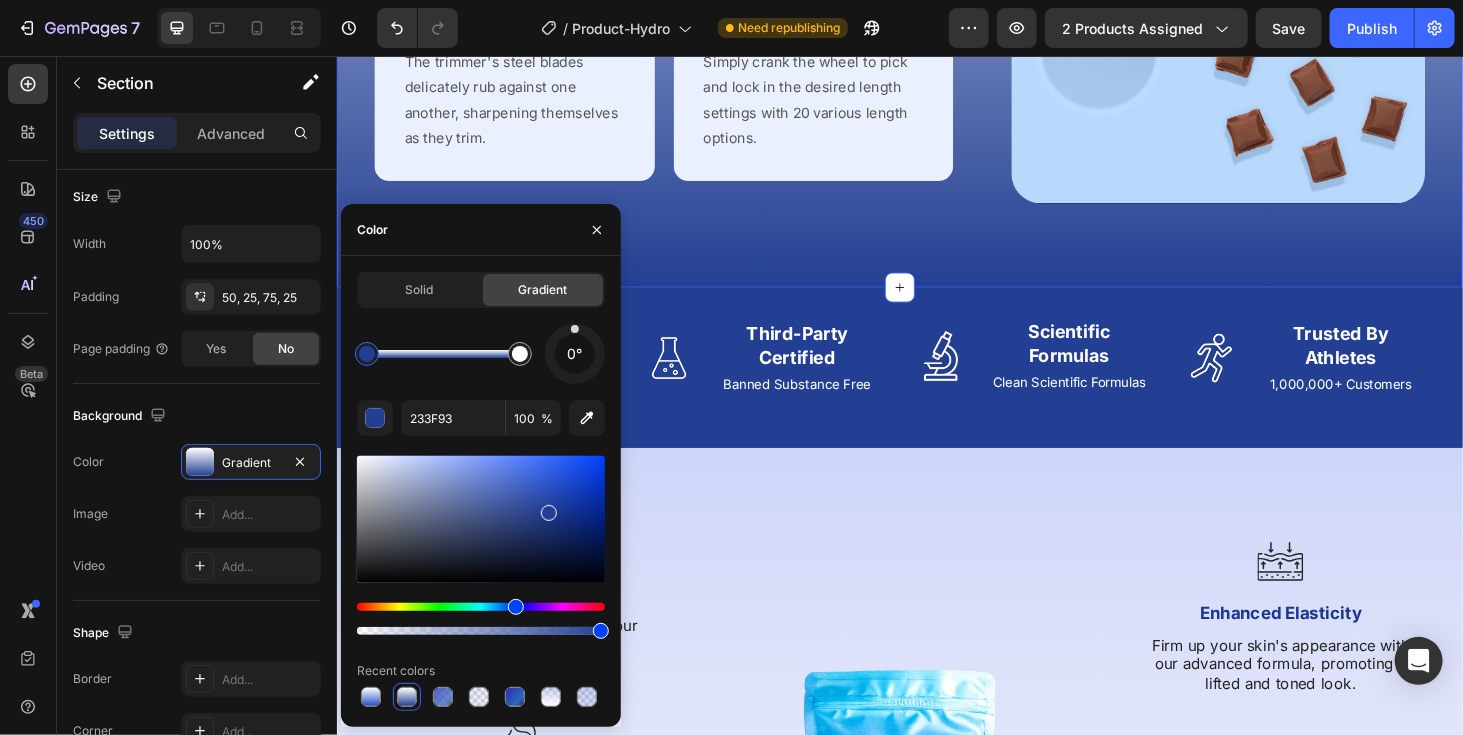 click on "0° [NUMBER] [PERCENT] Recent colors" at bounding box center [481, 517] 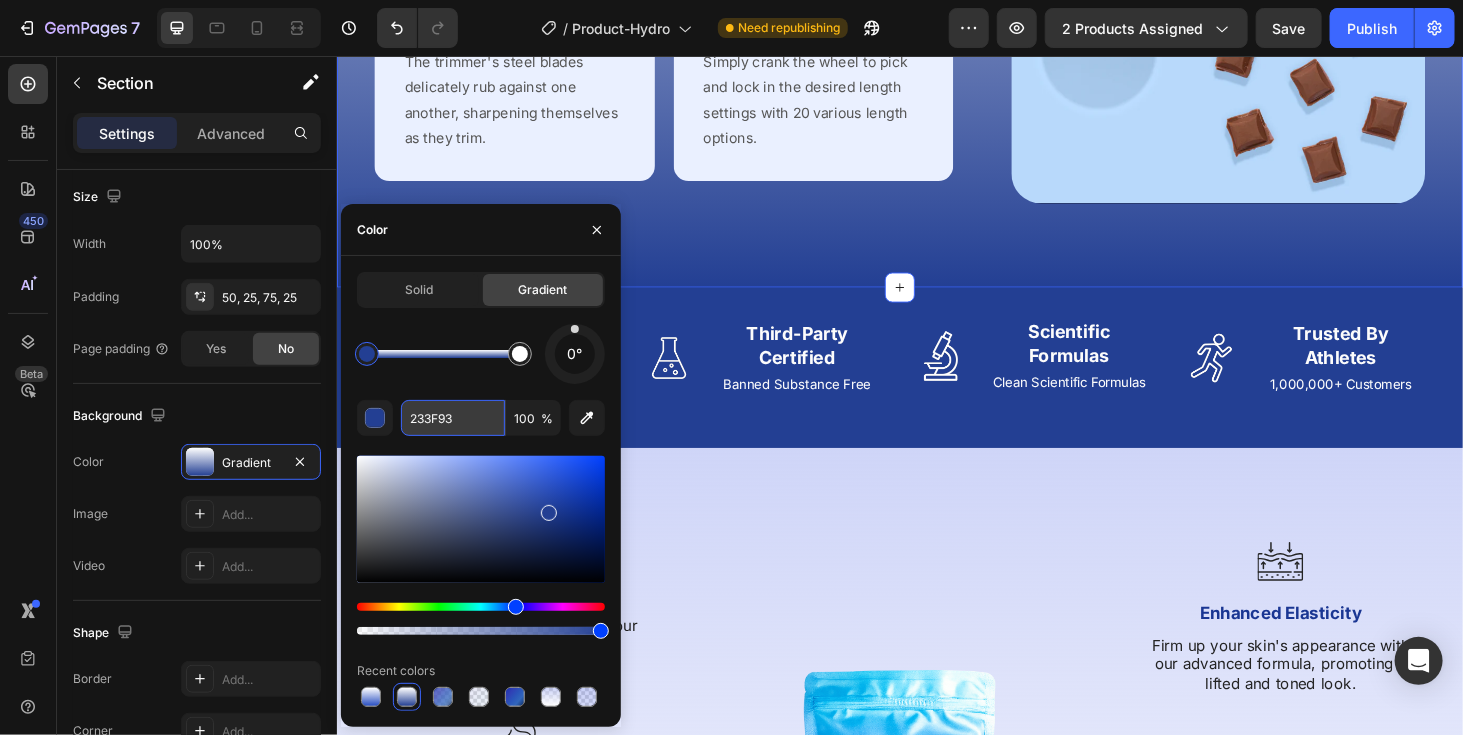 click on "233F93" at bounding box center (453, 418) 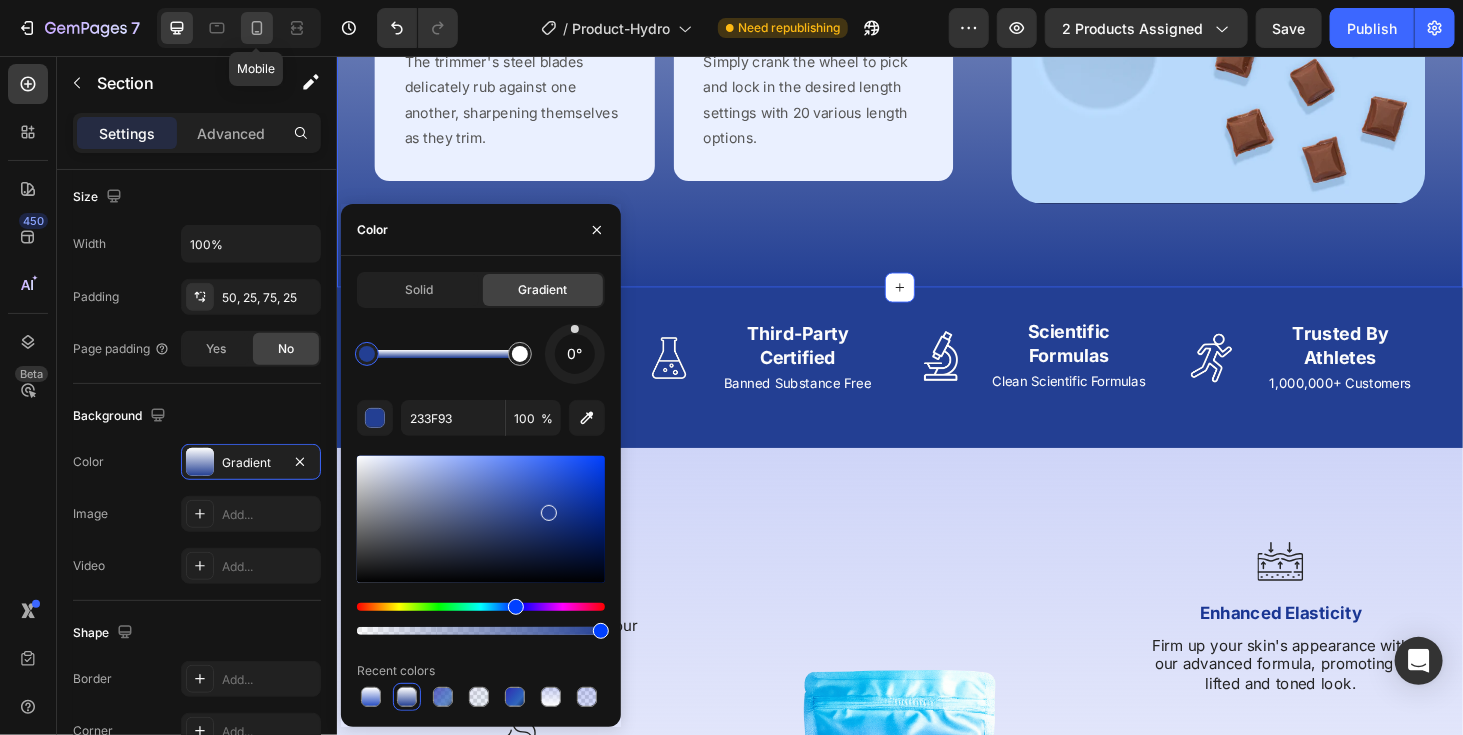 click 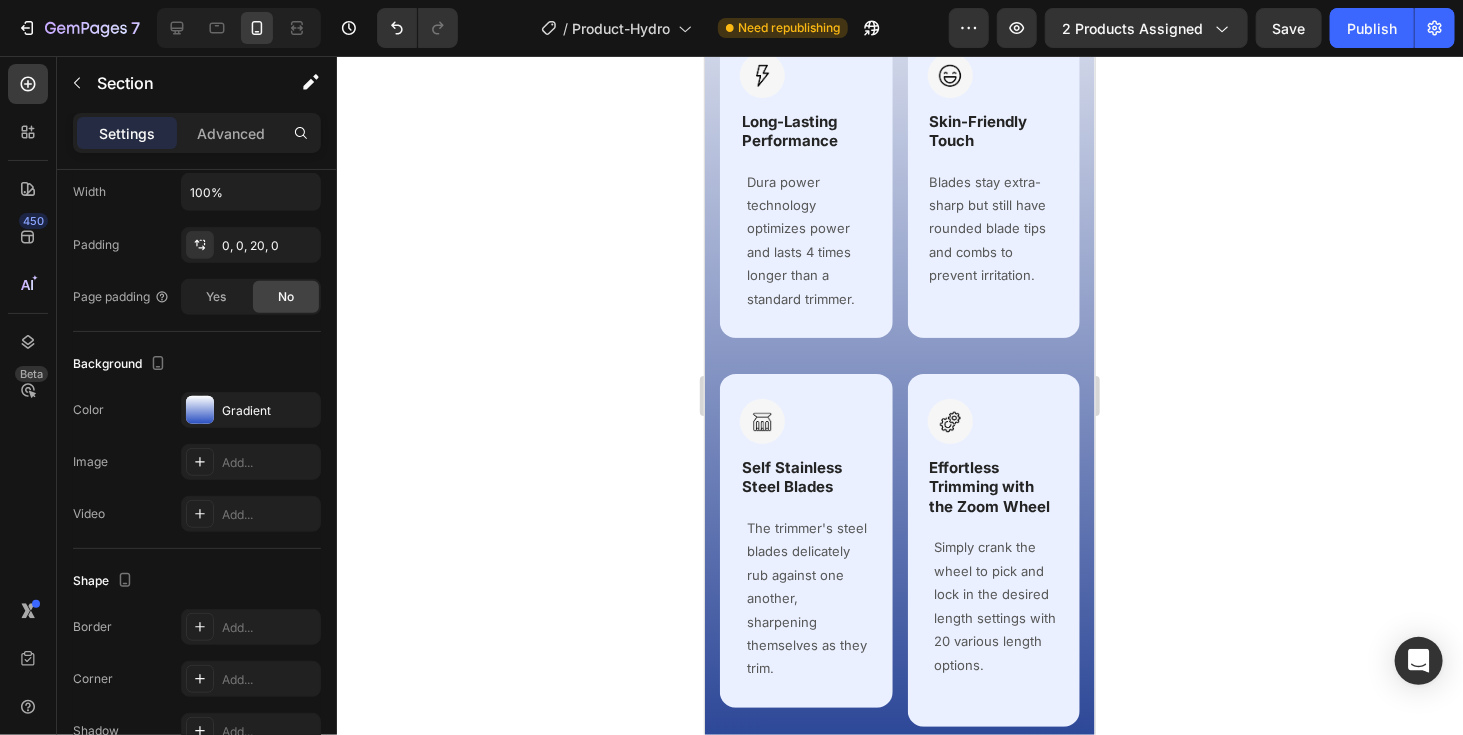 scroll, scrollTop: 2120, scrollLeft: 0, axis: vertical 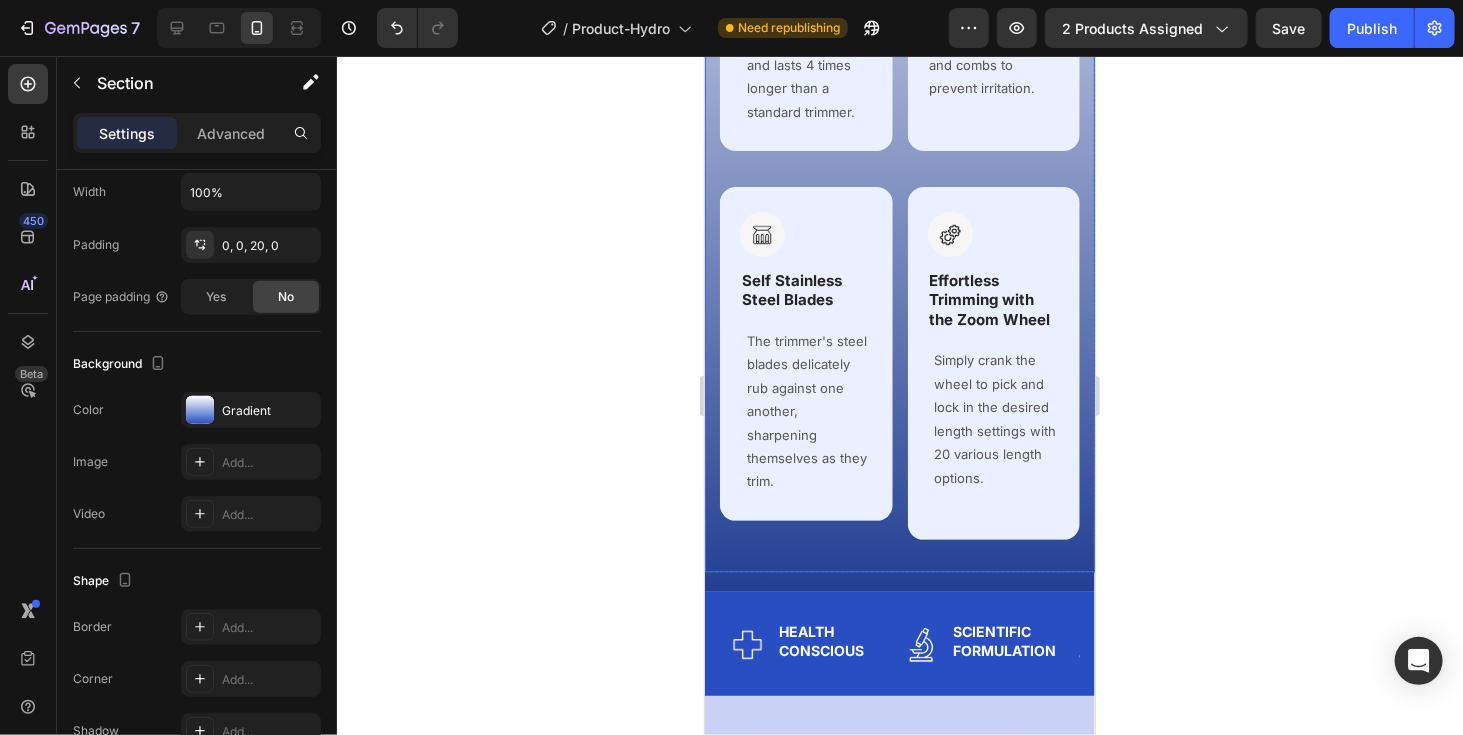 click on "Why Thousands Start Their  Day With  Hydra-Charge Heading Why Thousands Start Their Day With  Hydra-Charge Heading Row Image Long-Lasting Performance Heading Row Dura power technology optimizes power consumption and lasts 4 times longer than a standard trimmer. Text block Row Image Long-Lasting Performance Heading Row Dura power technology optimizes power and lasts 4 times longer than a standard trimmer. Text block Row Image Skin-Friendly Touch Heading Row Blades stay extra-sharp but still have rounded blade tips and combs to prevent irritation.   Text block Row Row Image Self-Stainless Steel Blades Heading Row The trimmer's steel blades delicately rub against one another, sharpening themselves as they trim. Text block Row Image Self Stainless Steel Blades Heading Row The trimmer's steel blades delicately rub against one another, sharpening themselves as they trim. Text block Row Image Effortless Trimming with the Zoom Wheel Heading Row Text block Row Image Effortless Trimming with the Zoom Wheel Heading" at bounding box center (899, 117) 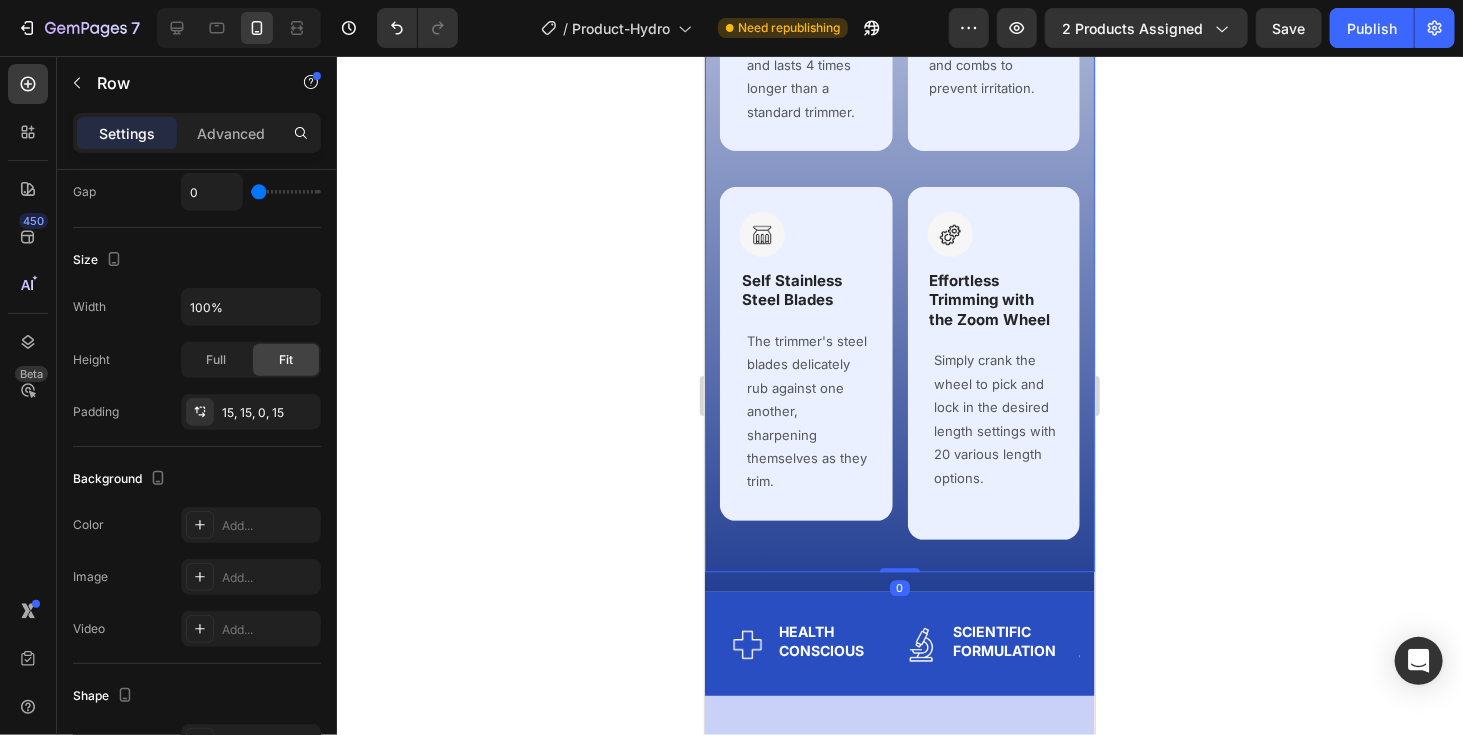 scroll, scrollTop: 0, scrollLeft: 0, axis: both 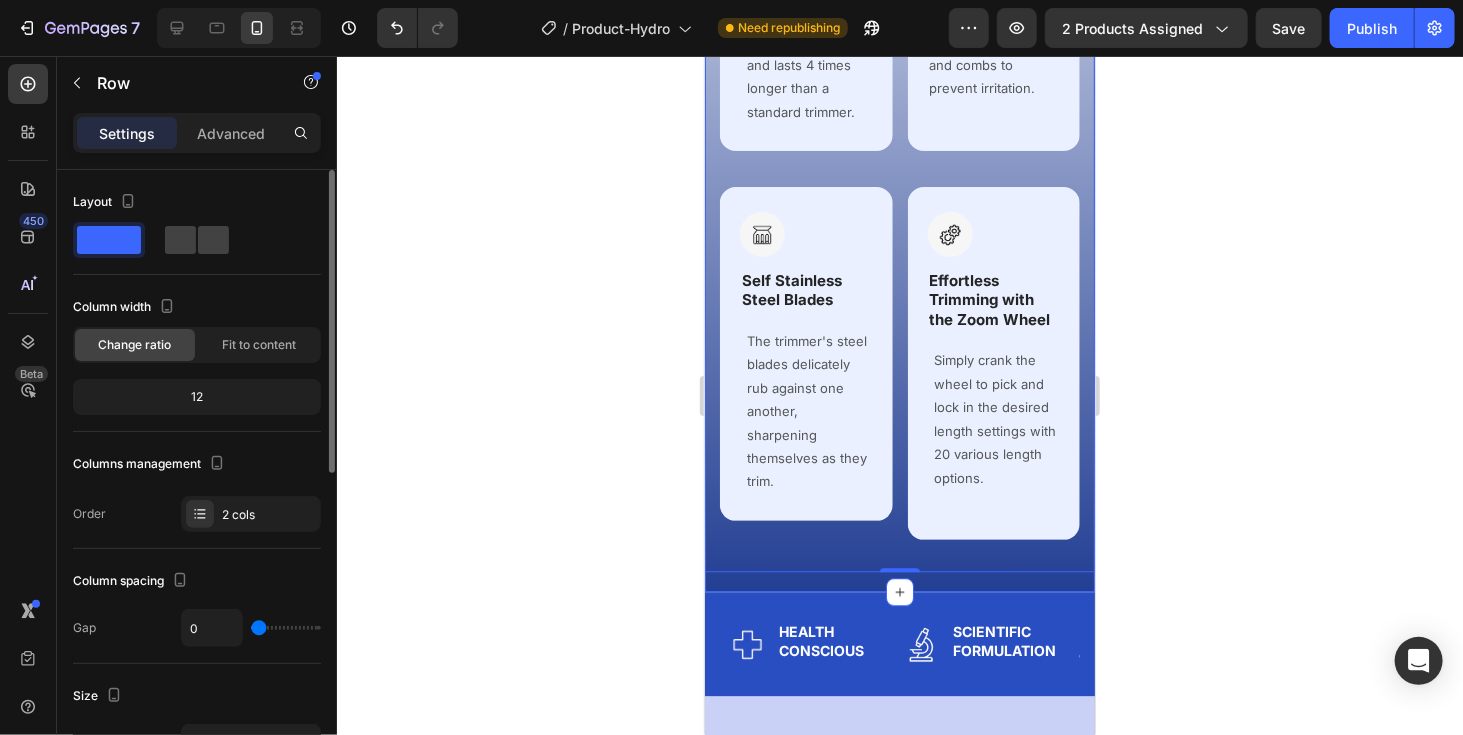 click on "Why Thousands Start Their  Day With  Hydra-Charge Heading Why Thousands Start Their Day With  Hydra-Charge Heading Row Image Long-Lasting Performance Heading Row Dura power technology optimizes power consumption and lasts 4 times longer than a standard trimmer. Text block Row Image Long-Lasting Performance Heading Row Dura power technology optimizes power and lasts 4 times longer than a standard trimmer. Text block Row Image Skin-Friendly Touch Heading Row Blades stay extra-sharp but still have rounded blade tips and combs to prevent irritation.   Text block Row Row Image Self-Stainless Steel Blades Heading Row The trimmer's steel blades delicately rub against one another, sharpening themselves as they trim. Text block Row Image Self Stainless Steel Blades Heading Row The trimmer's steel blades delicately rub against one another, sharpening themselves as they trim. Text block Row Image Effortless Trimming with the Zoom Wheel Heading Row Text block Row Image Effortless Trimming with the Zoom Wheel Heading" at bounding box center [899, 127] 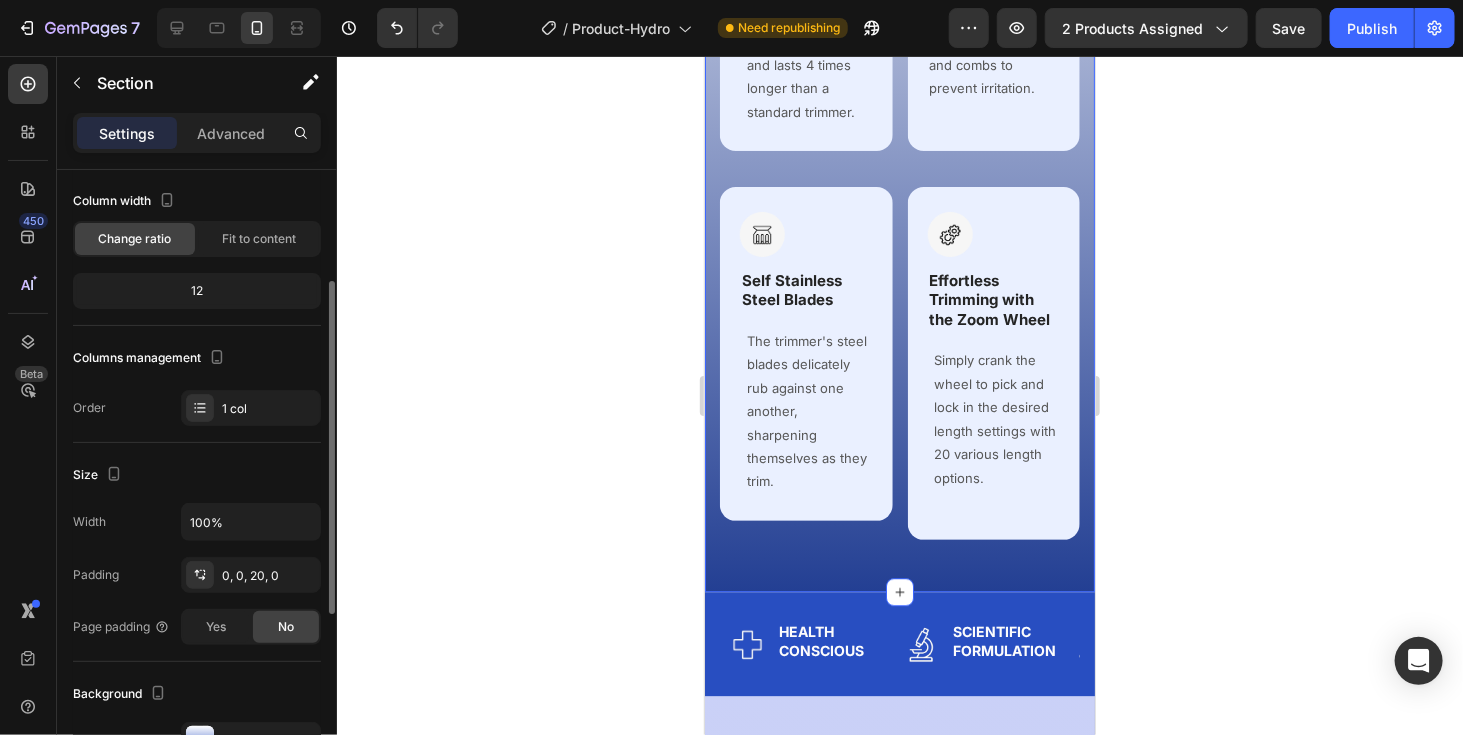 scroll, scrollTop: 183, scrollLeft: 0, axis: vertical 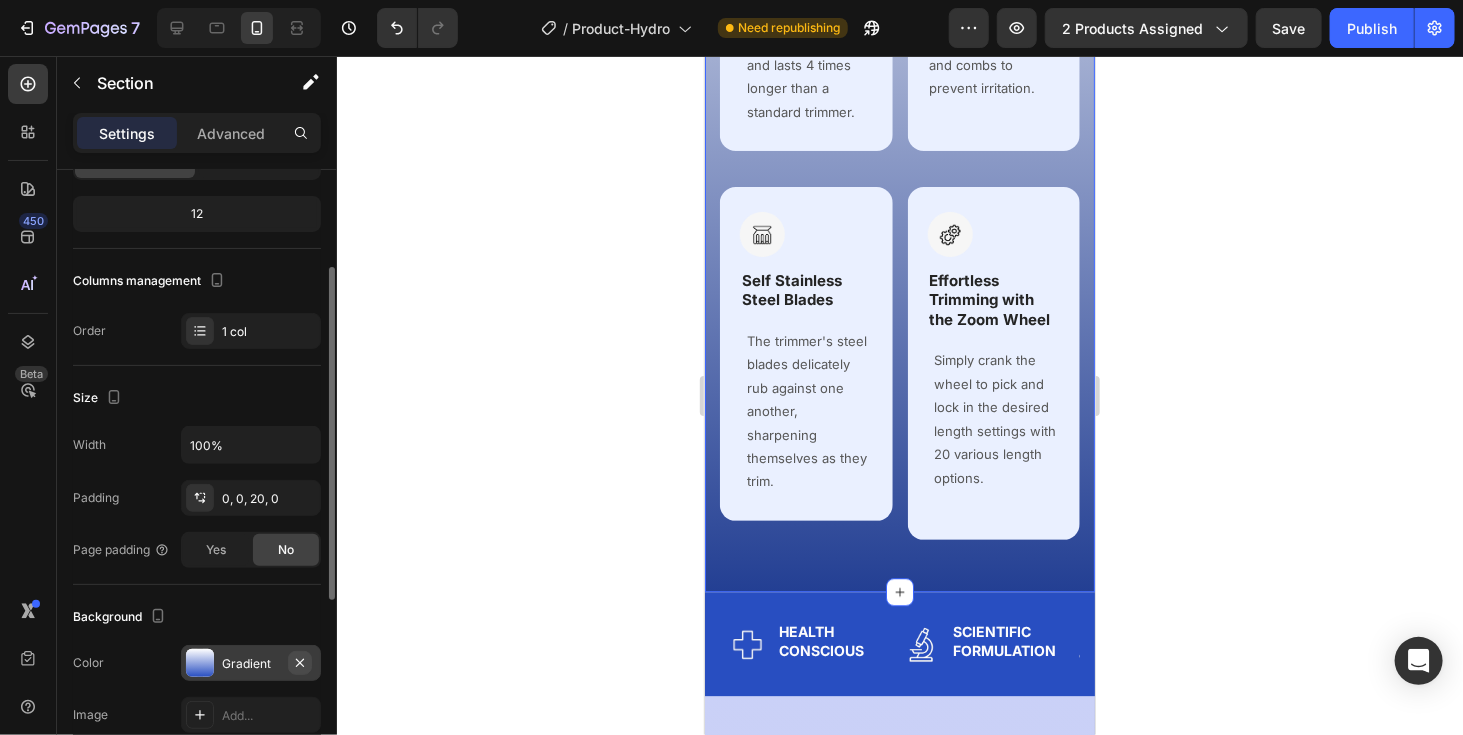 click 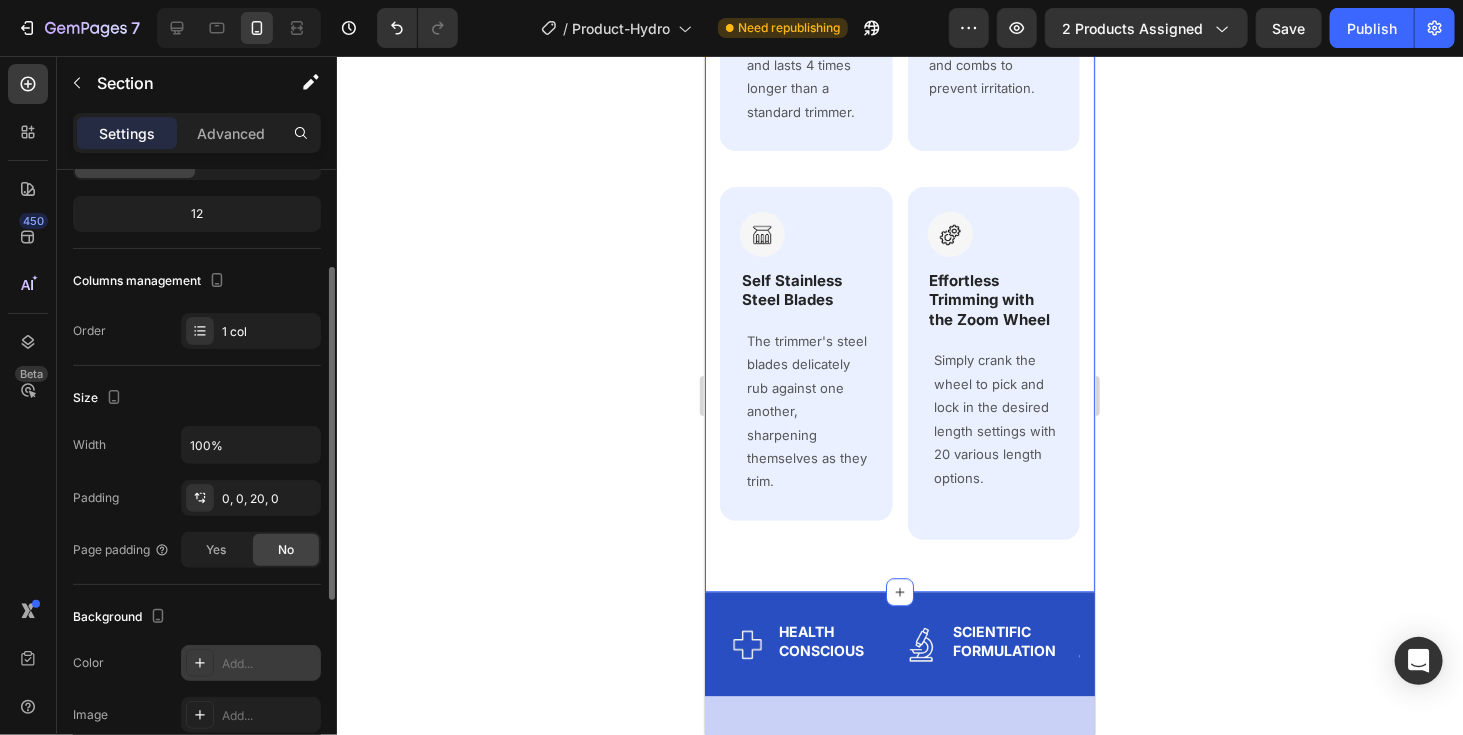 click on "Add..." at bounding box center (269, 664) 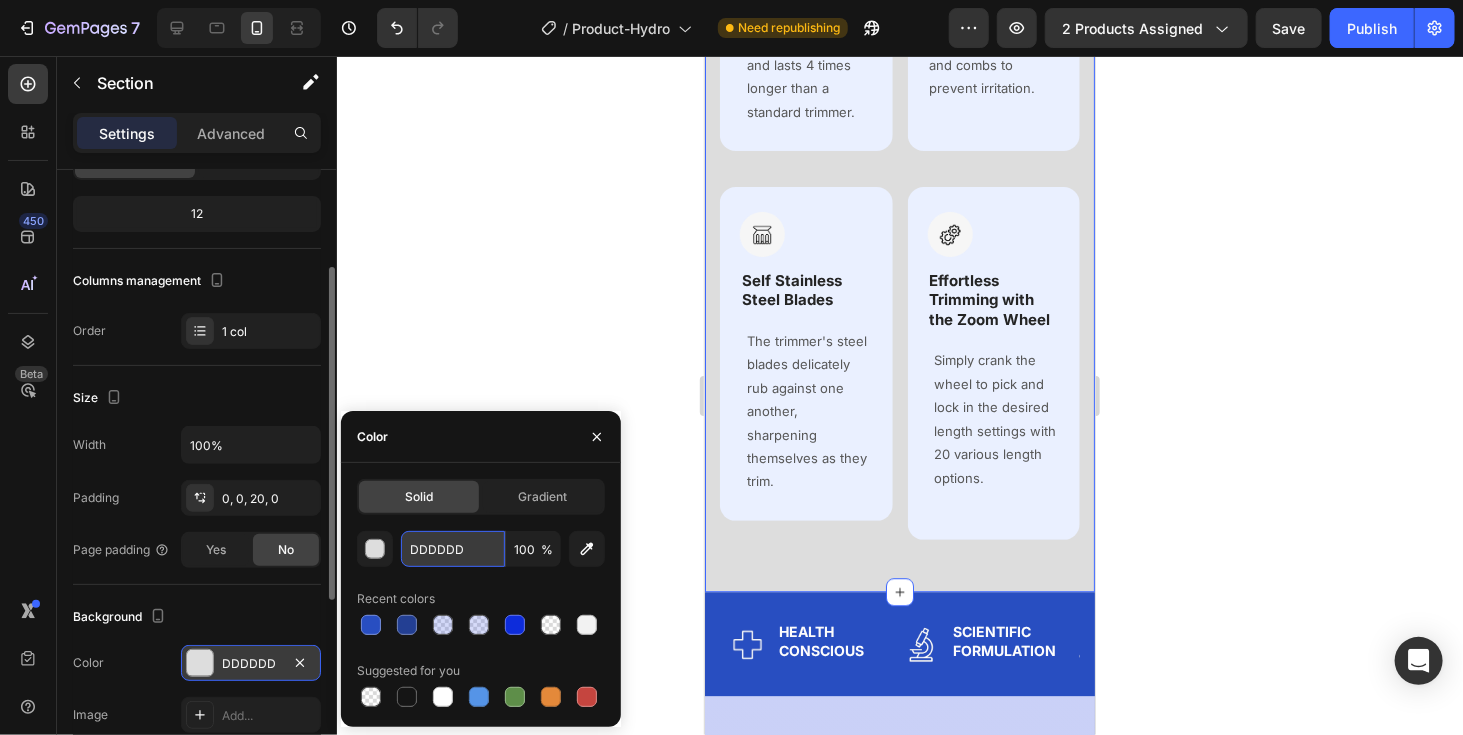 click on "DDDDDD" at bounding box center (453, 549) 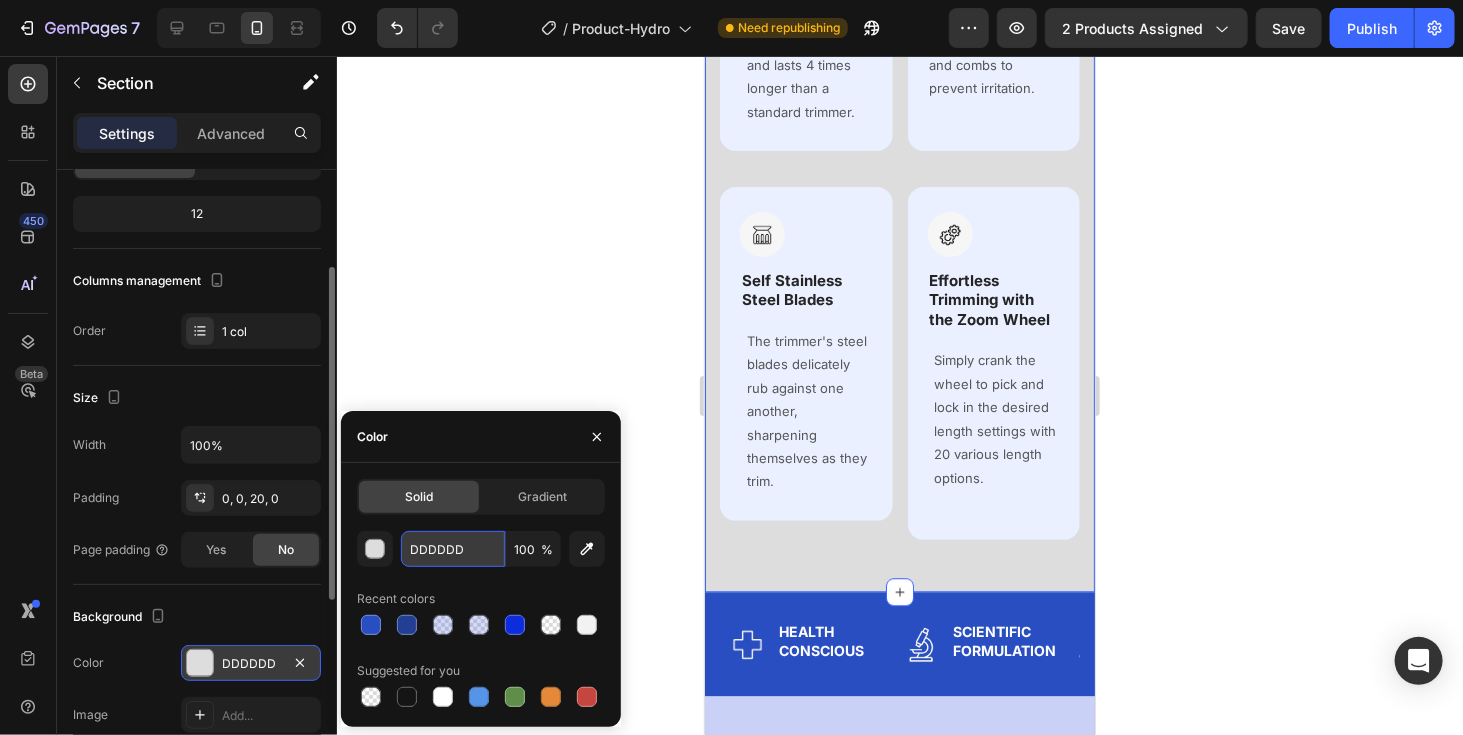 paste on "233F93" 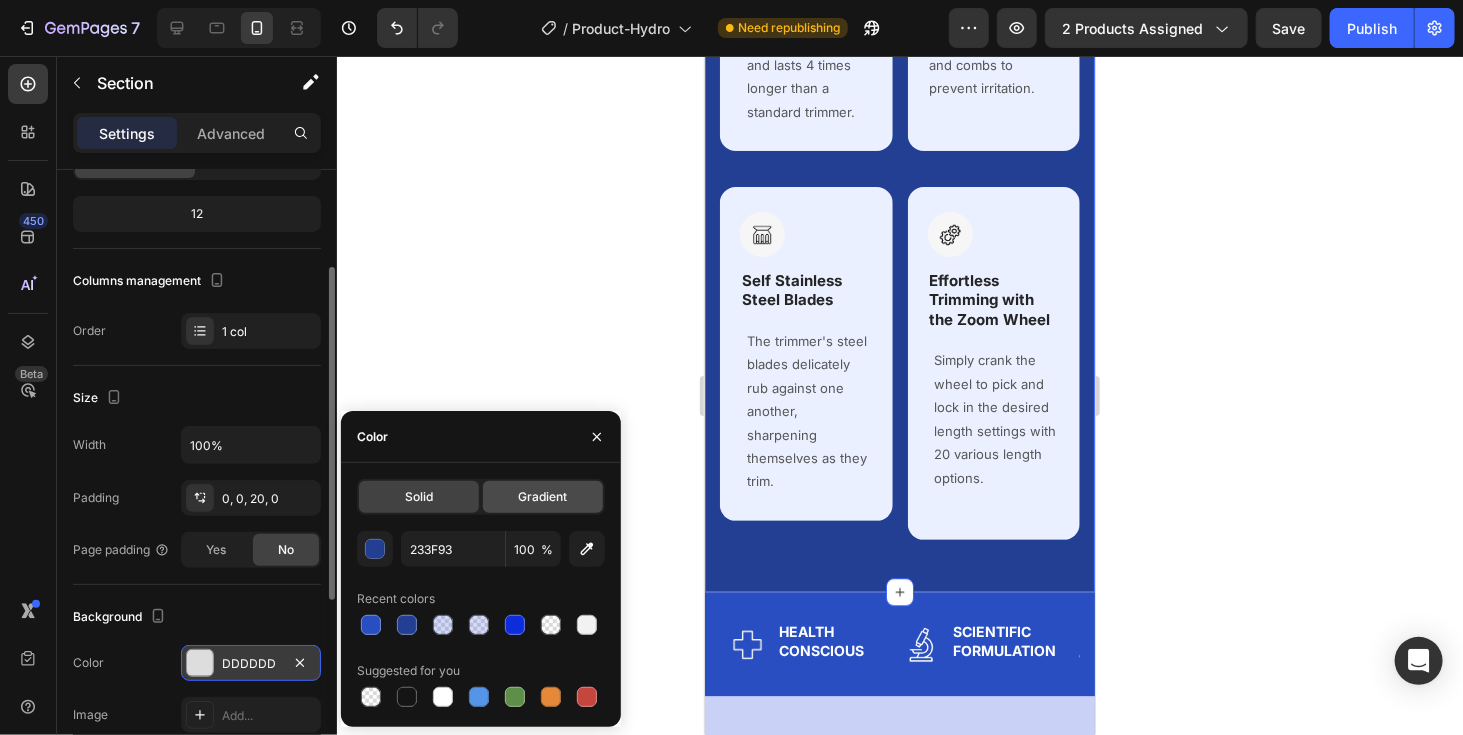 click on "Gradient" 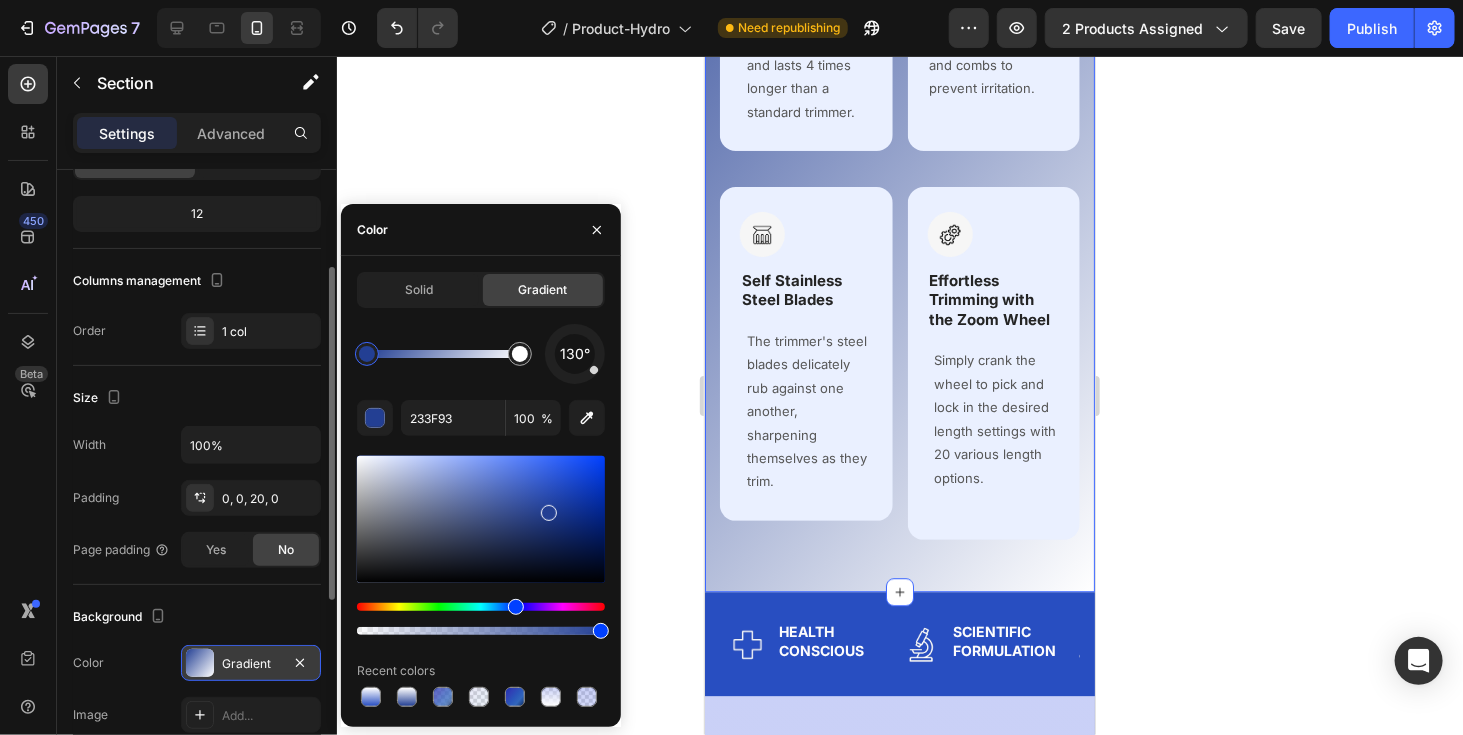 click at bounding box center [575, 354] 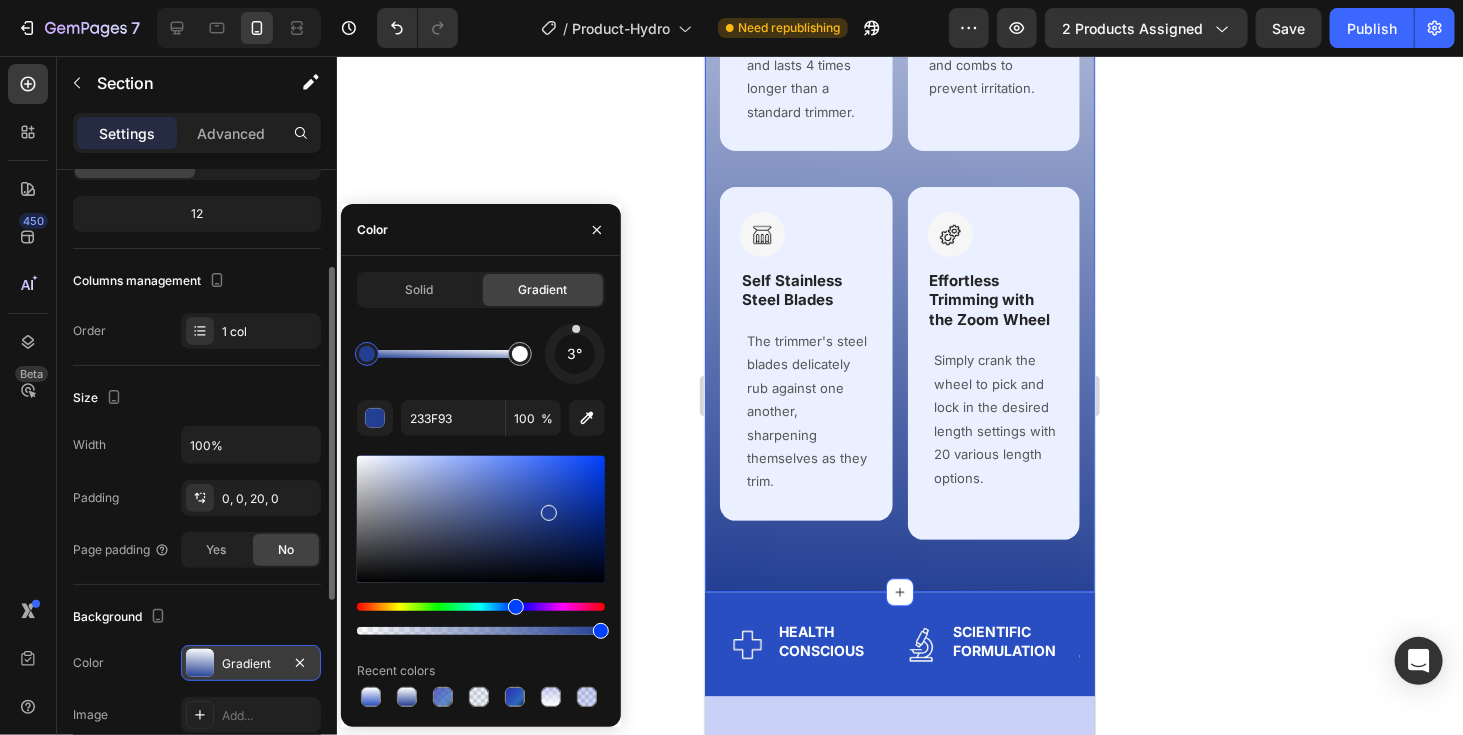 click at bounding box center (574, 354) 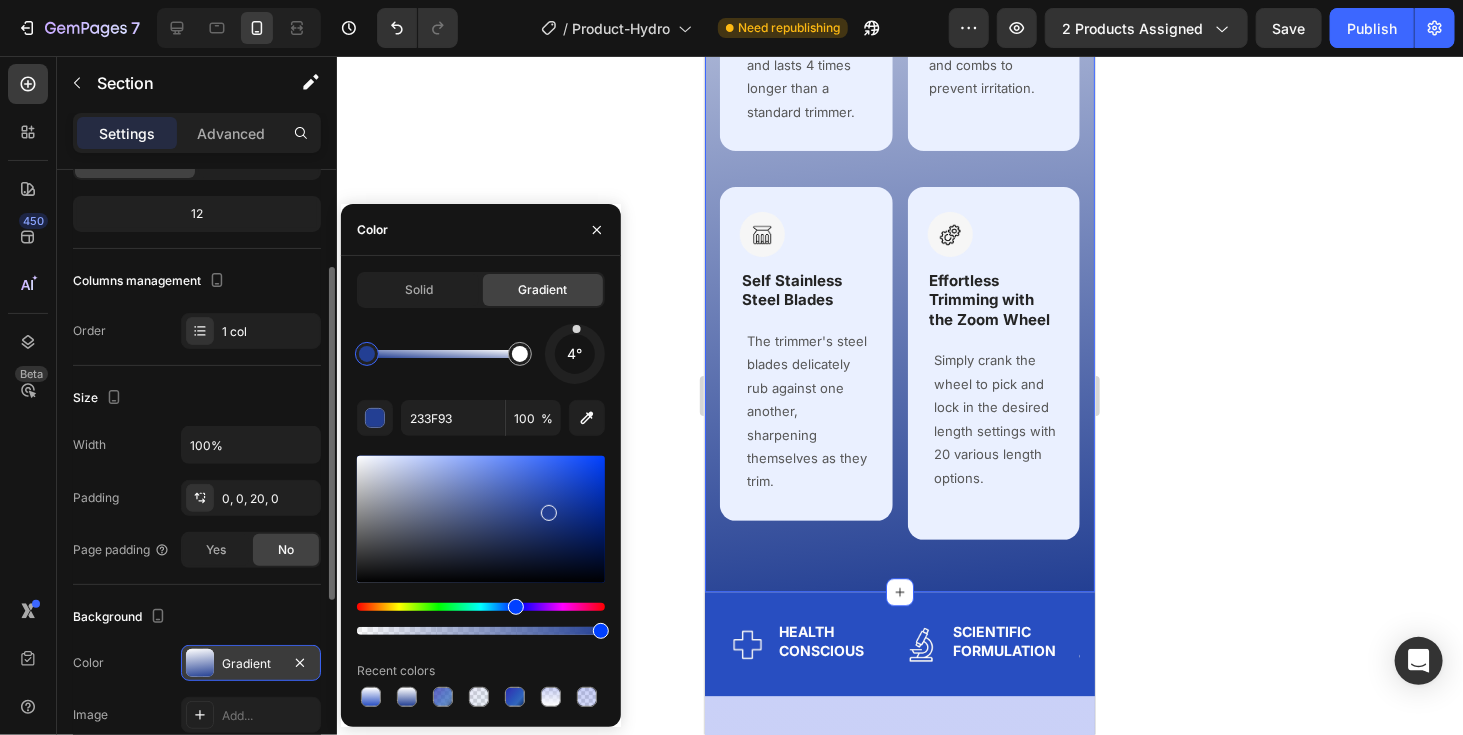 click at bounding box center [575, 354] 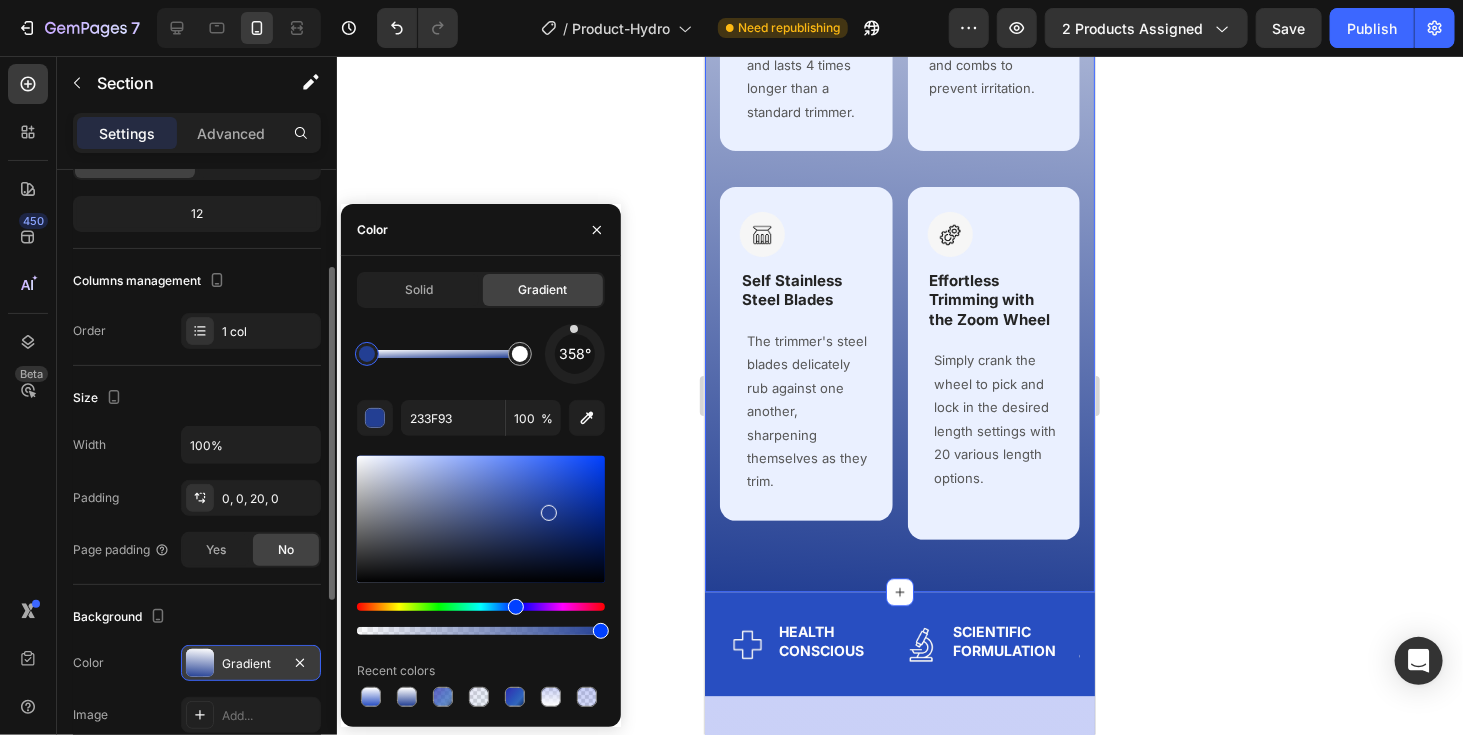 click at bounding box center [575, 354] 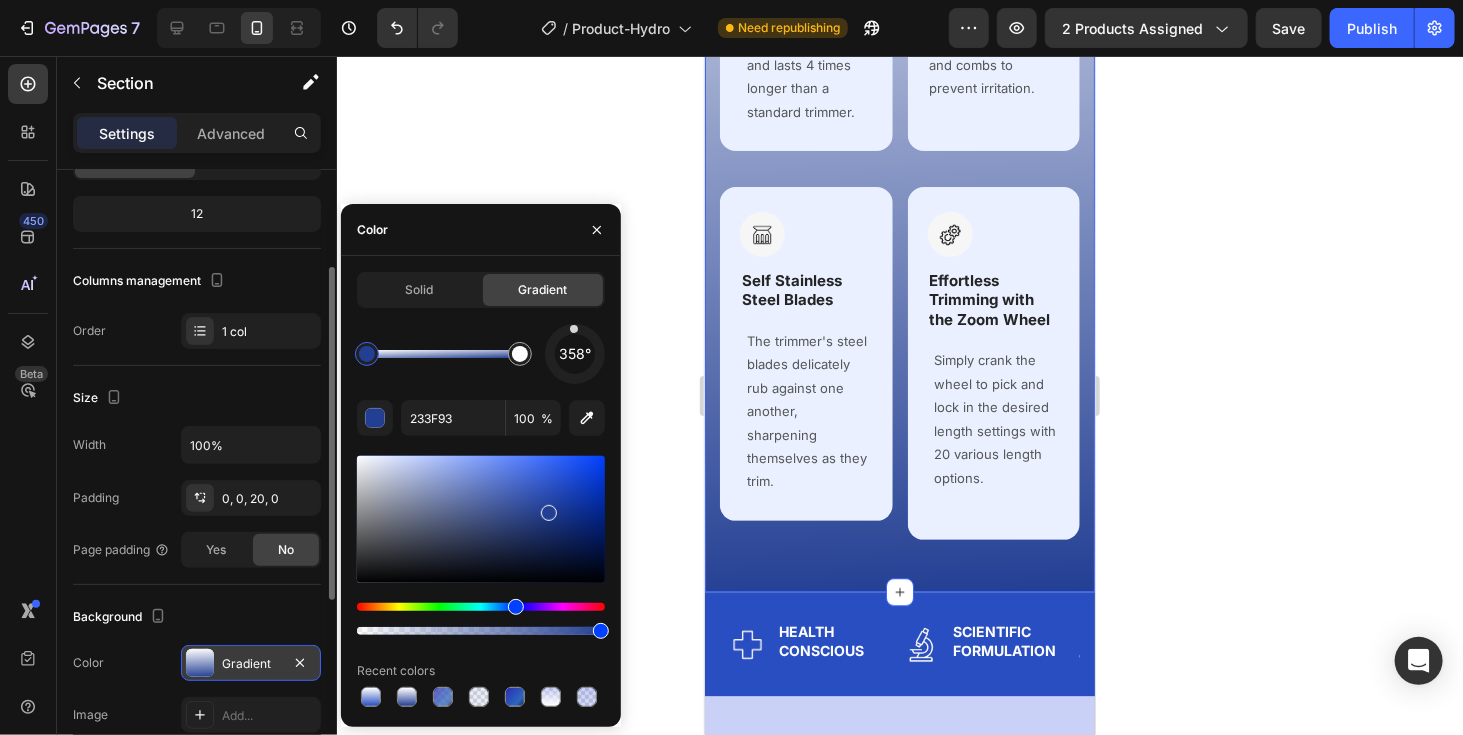 click at bounding box center (574, 329) 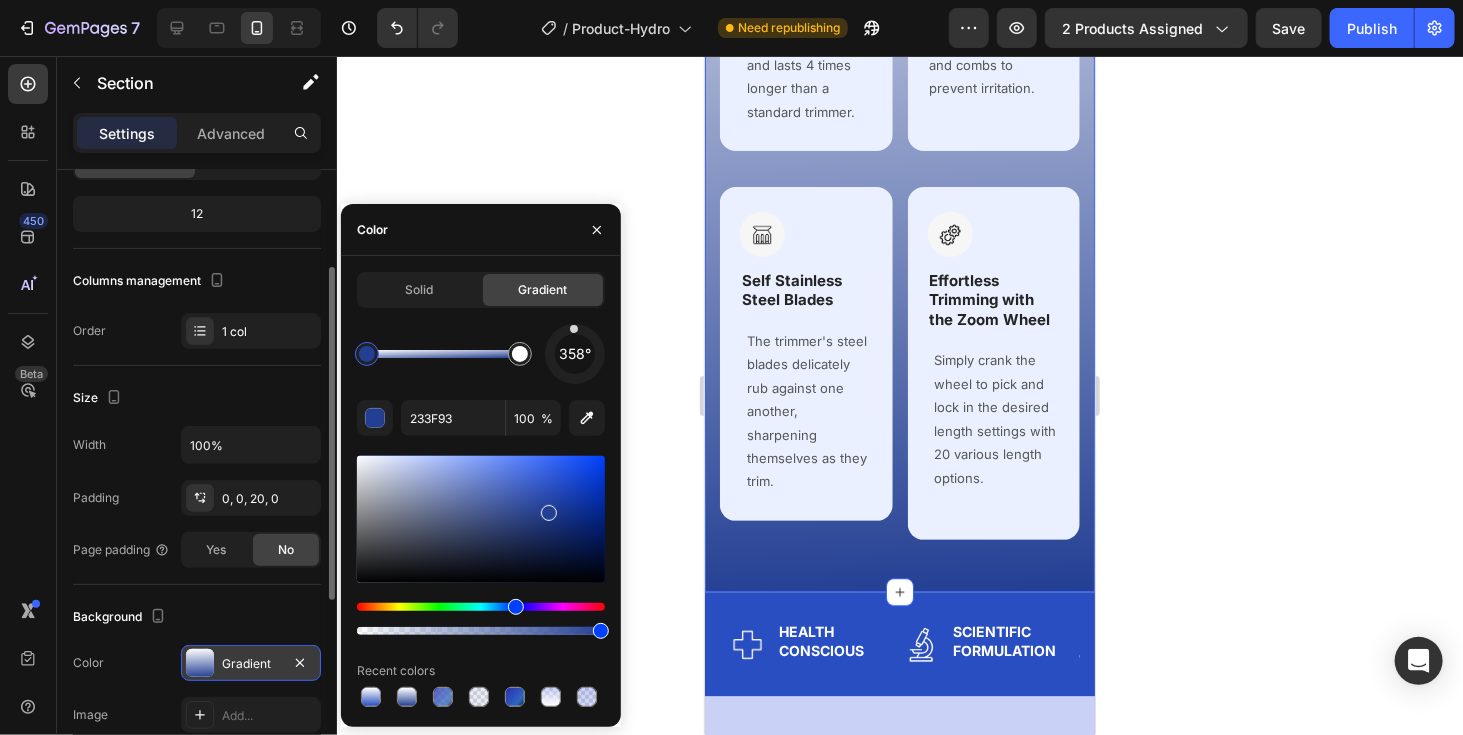 click at bounding box center (574, 329) 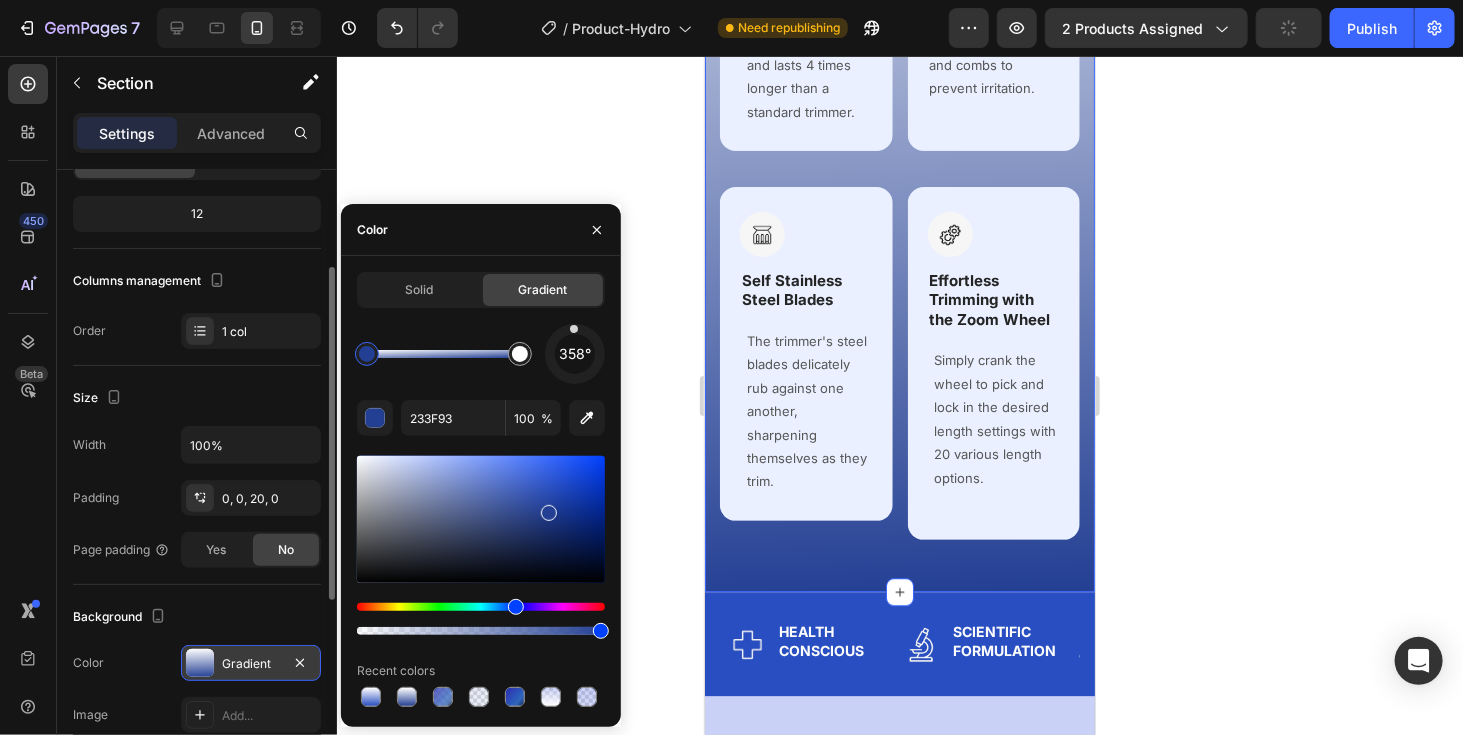 click at bounding box center [574, 329] 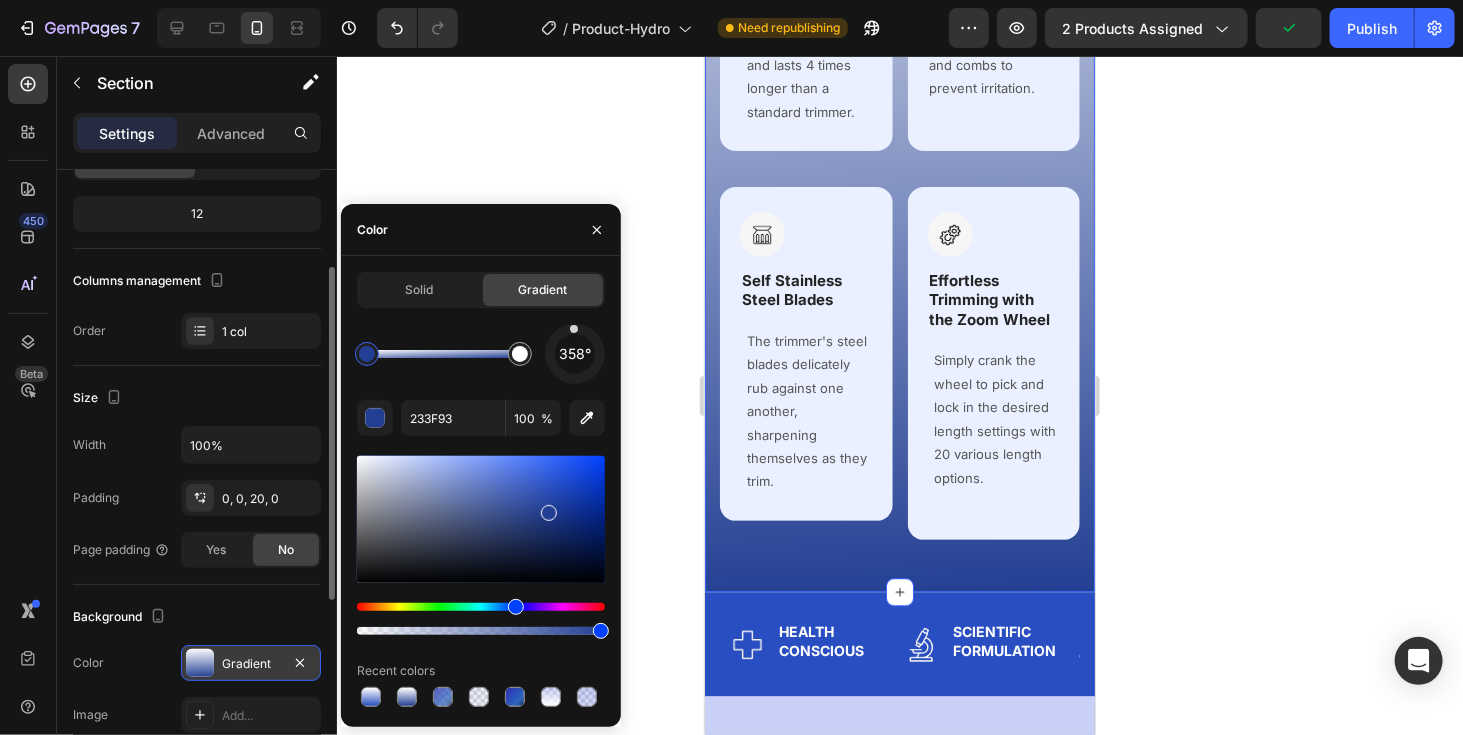 click at bounding box center [574, 329] 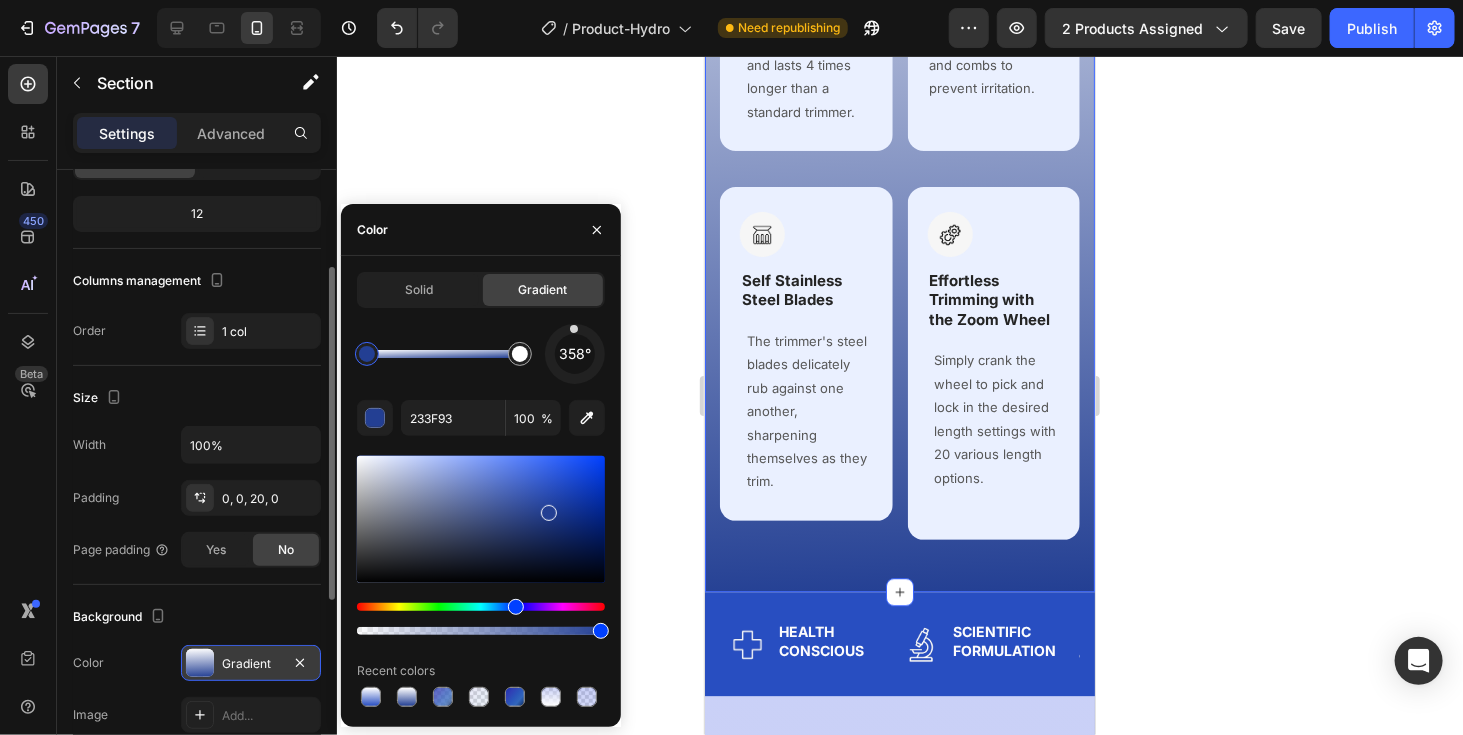 click at bounding box center (575, 354) 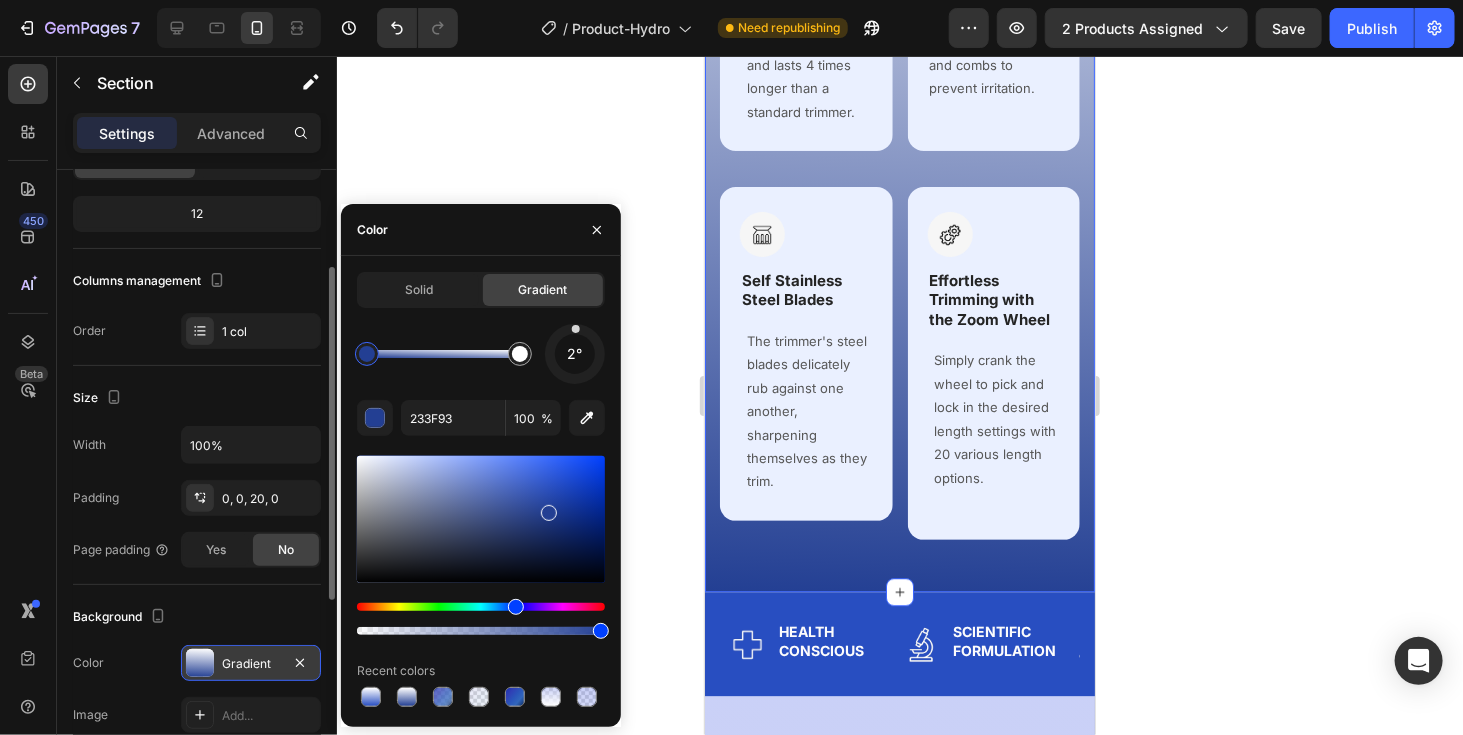 click at bounding box center (576, 329) 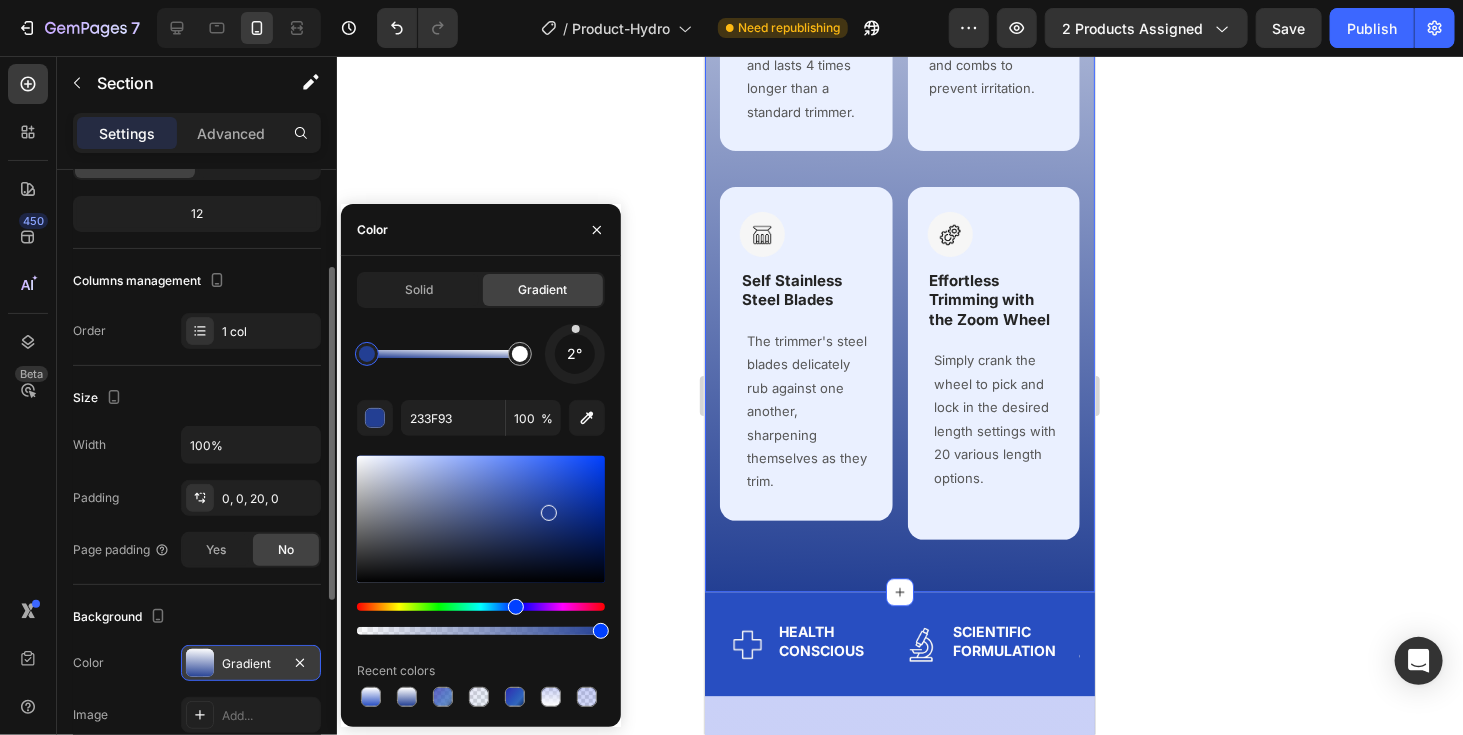 click at bounding box center [576, 329] 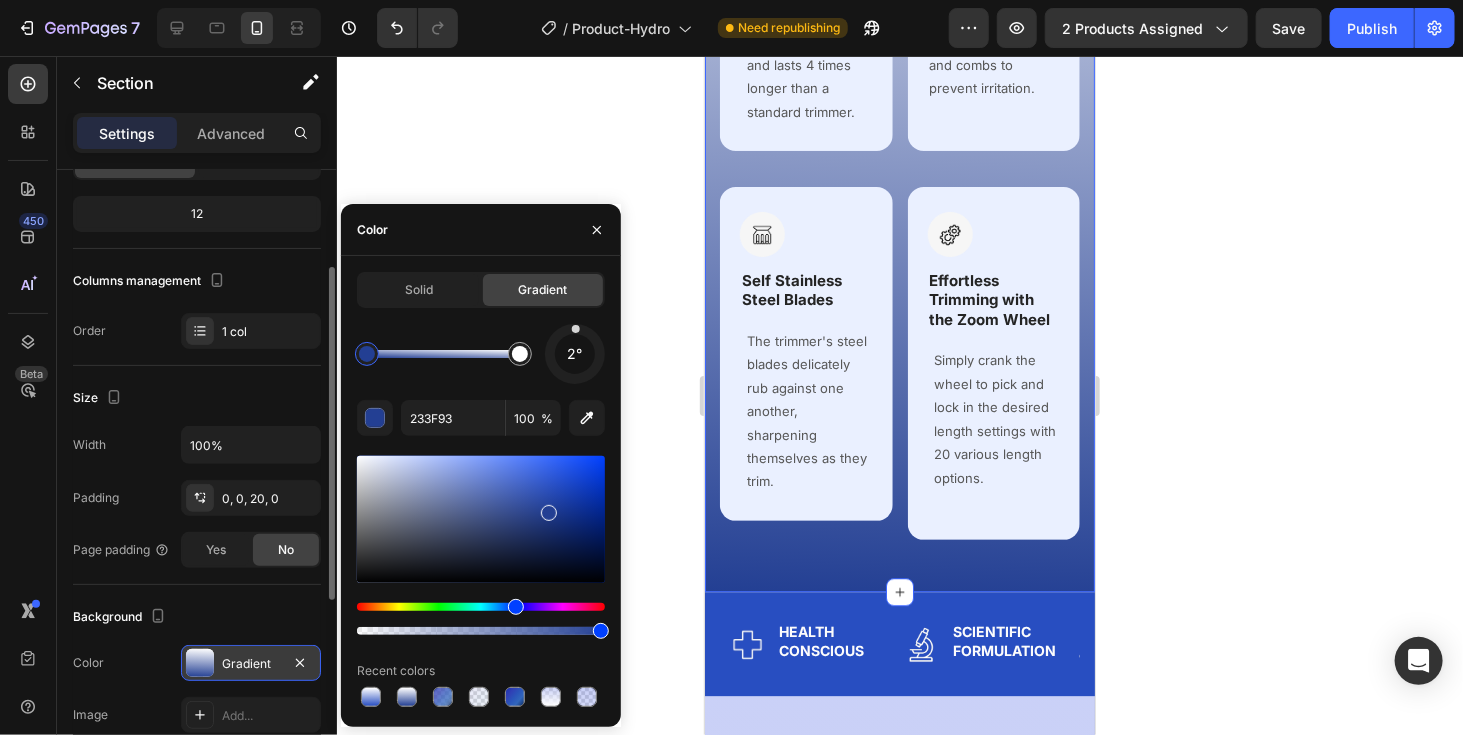 click at bounding box center (576, 329) 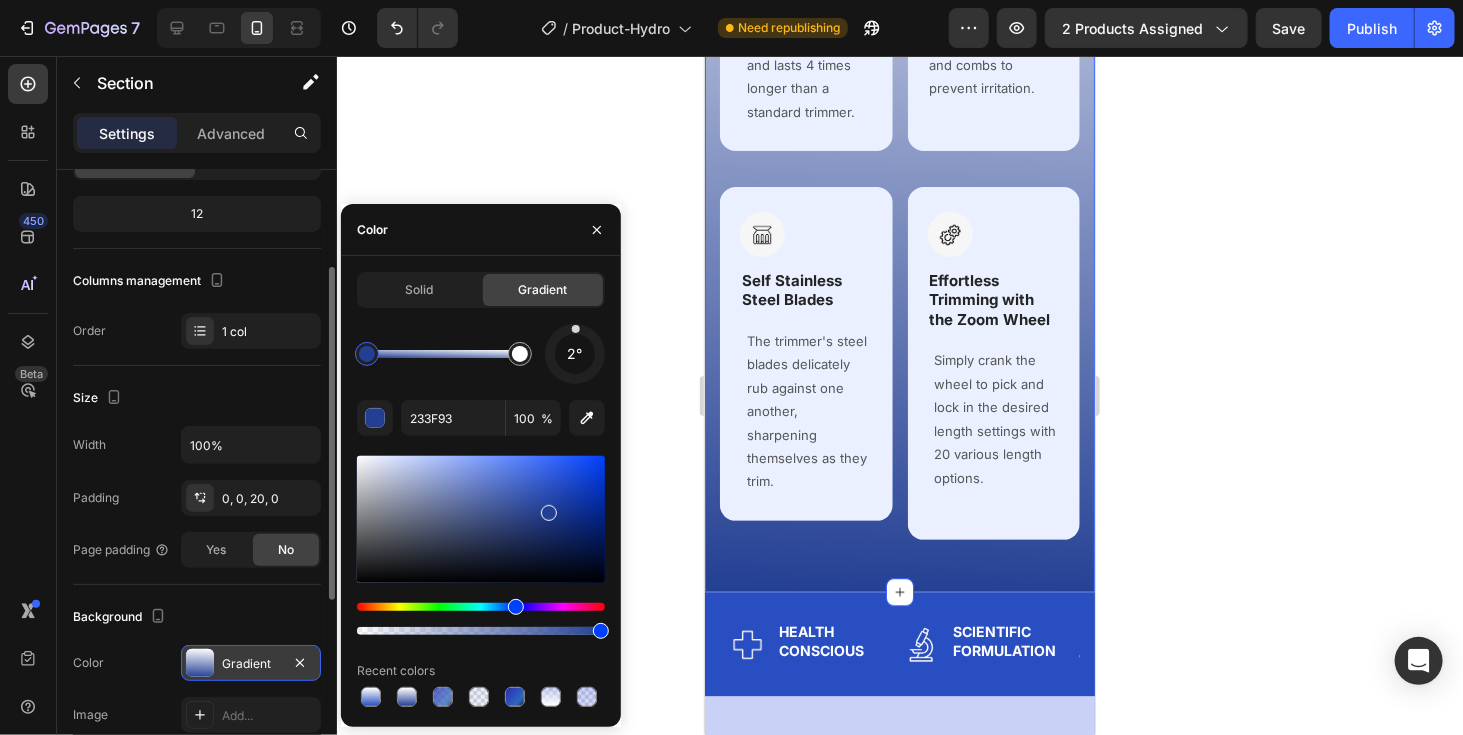 click at bounding box center (575, 354) 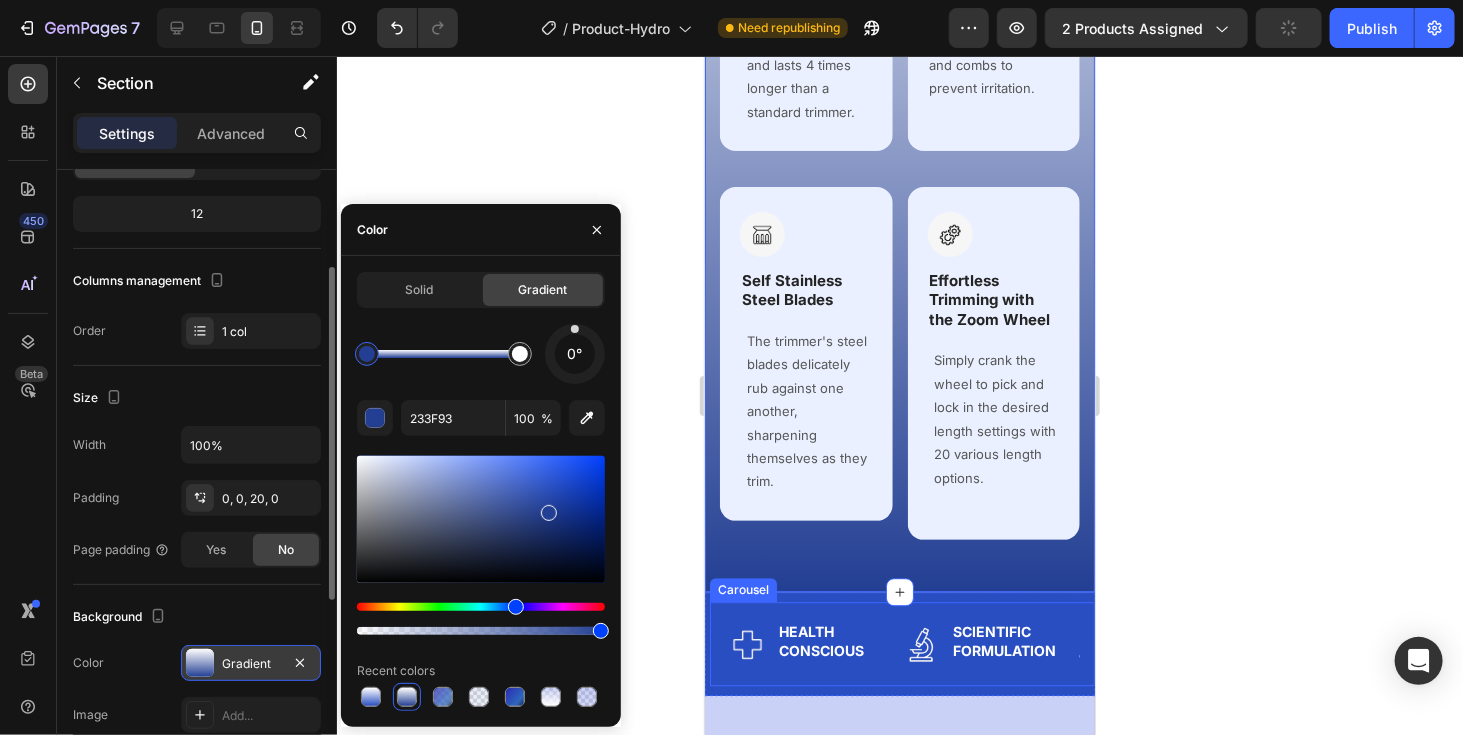 click on "Image Health Conscious Text Block Row Image Scientific Formulation Text Block Row Image Trusted By Athletes Text Block Row Image Third Party Certified Text Block Row Carousel" at bounding box center [901, 642] 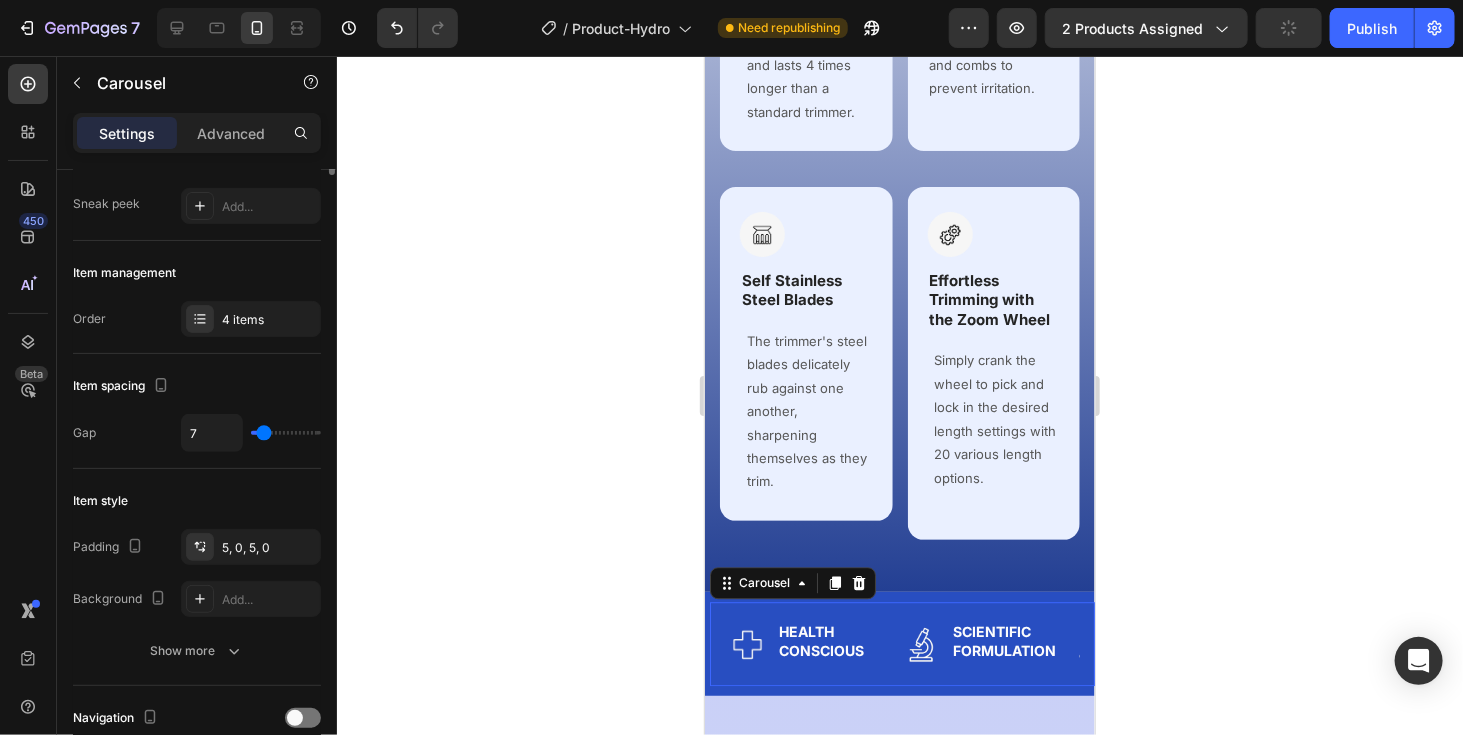 scroll, scrollTop: 0, scrollLeft: 0, axis: both 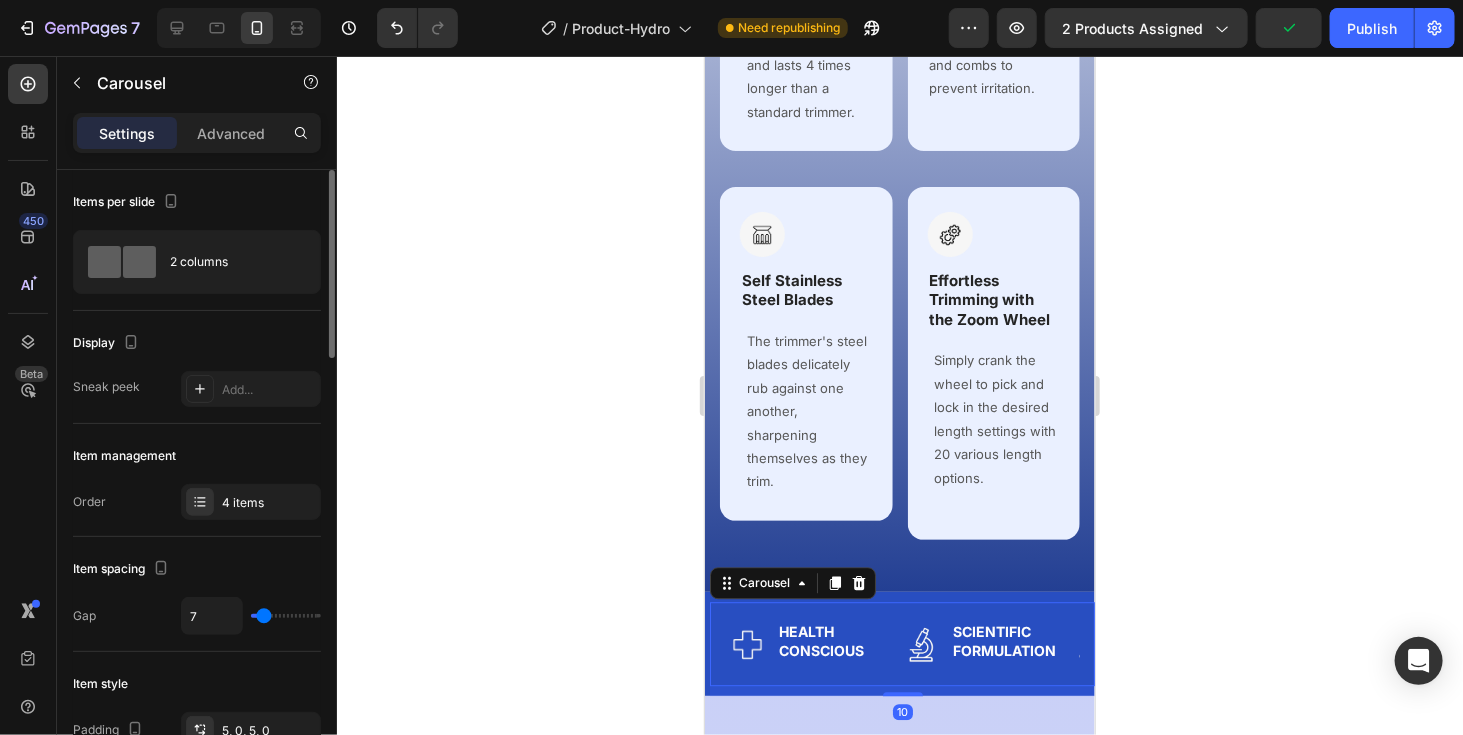 click on "10" at bounding box center [901, 690] 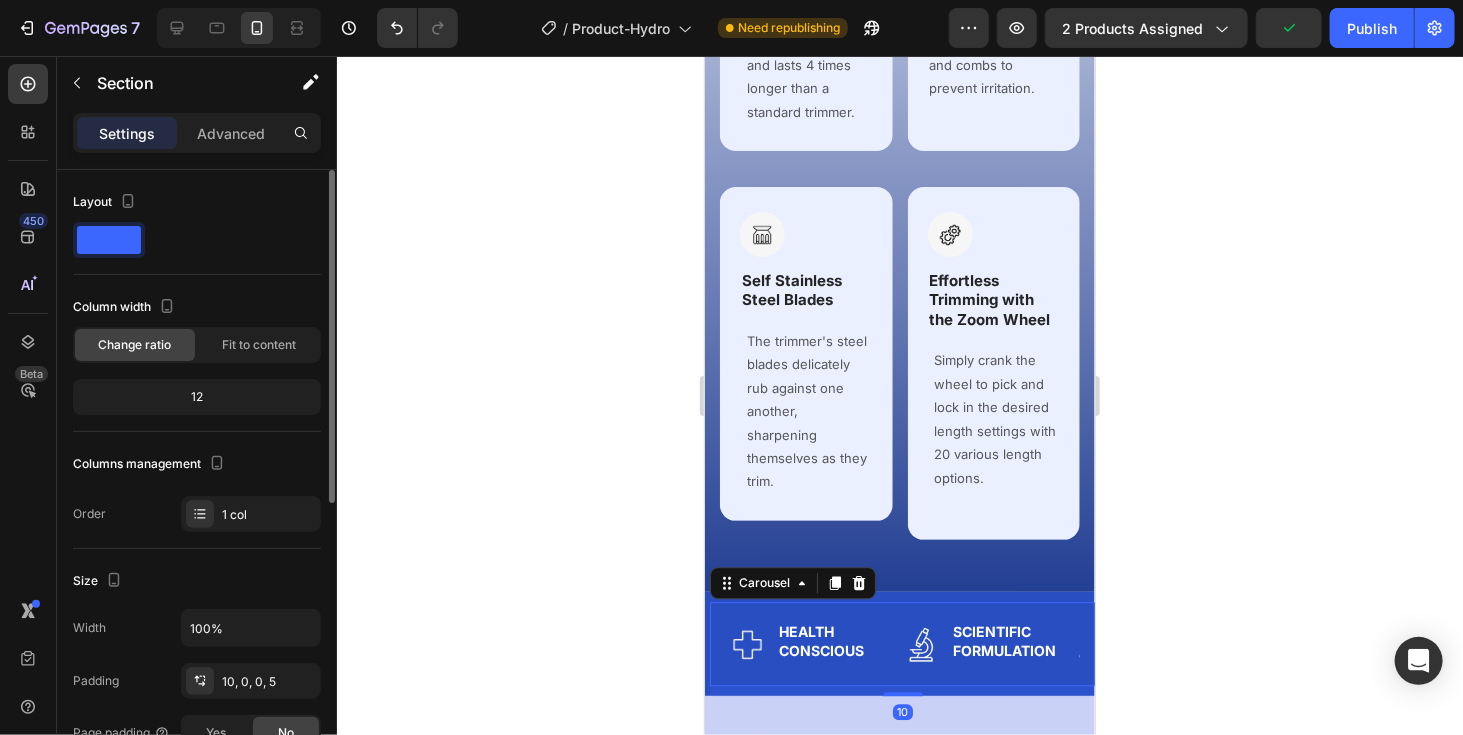 click on "Image Health Conscious Text Block Row Image Scientific Formulation Text Block Row Image Trusted By Athletes Text Block Row Image Third Party Certified Text Block Row Carousel   10 Section 4" at bounding box center (899, 642) 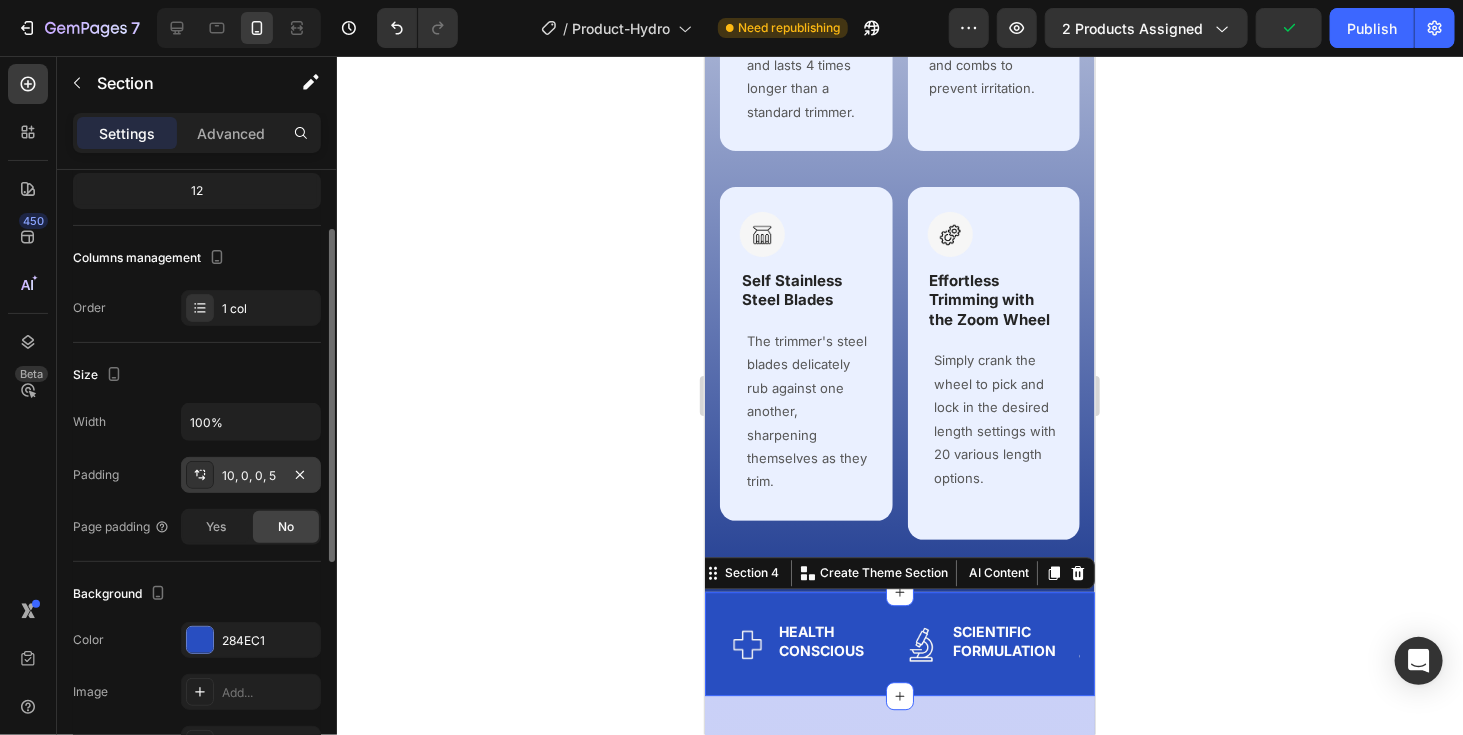 scroll, scrollTop: 237, scrollLeft: 0, axis: vertical 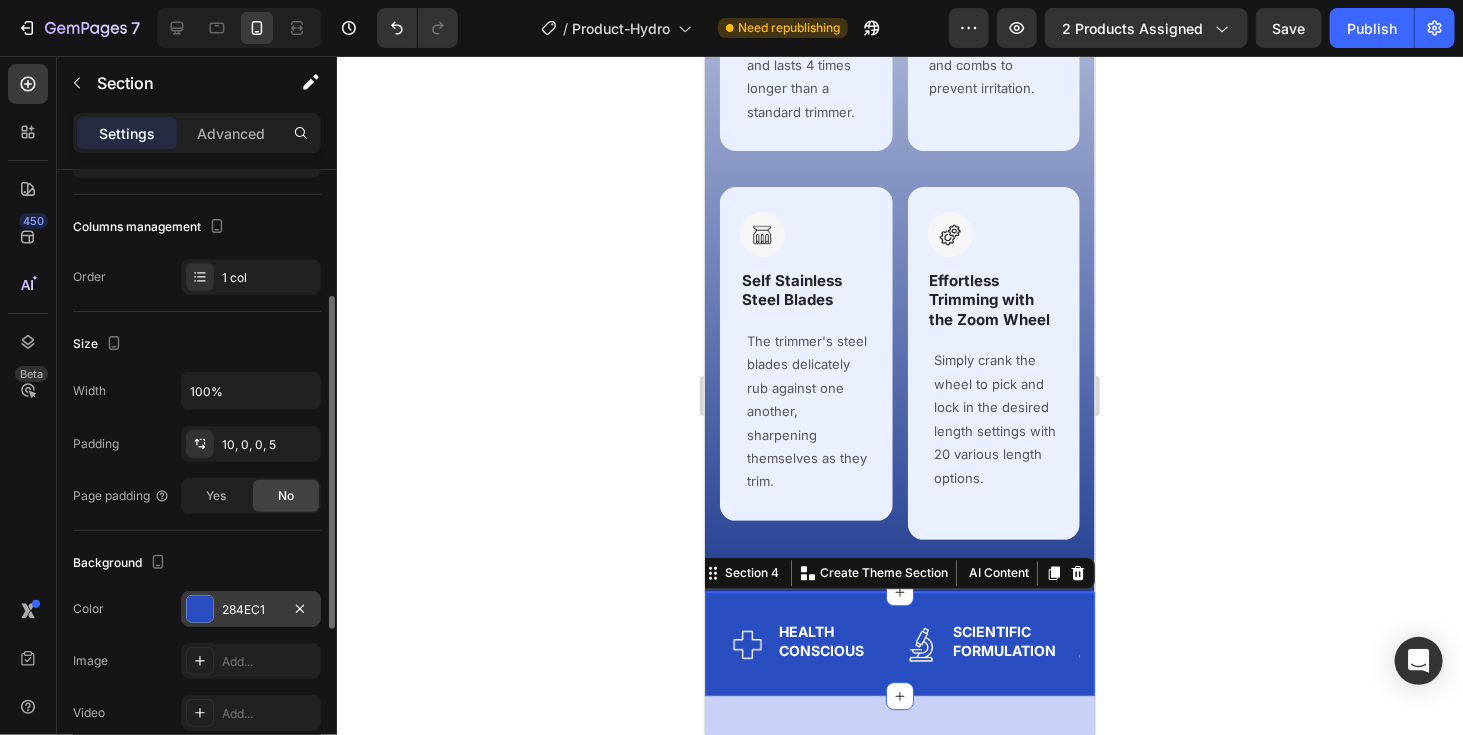 click on "284EC1" at bounding box center (251, 609) 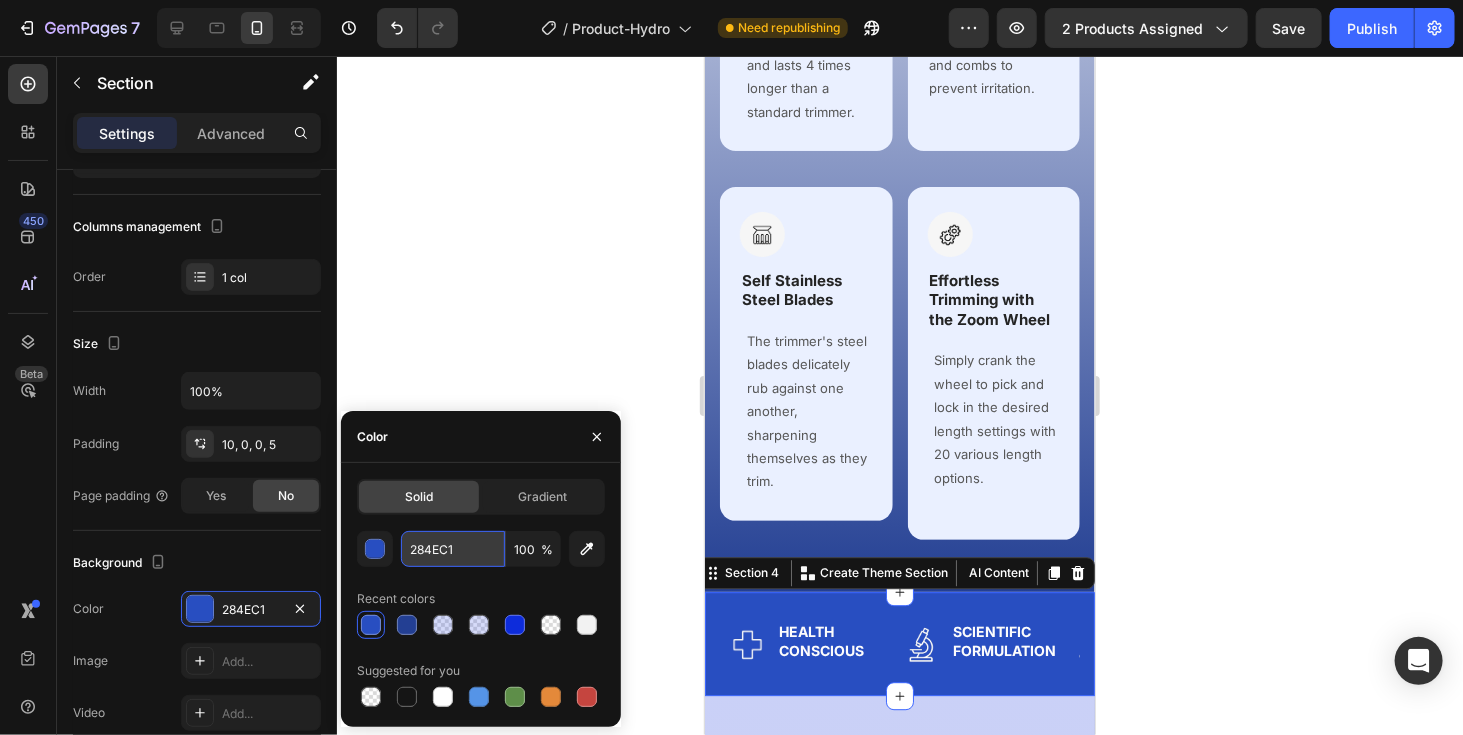 click on "284EC1" at bounding box center (453, 549) 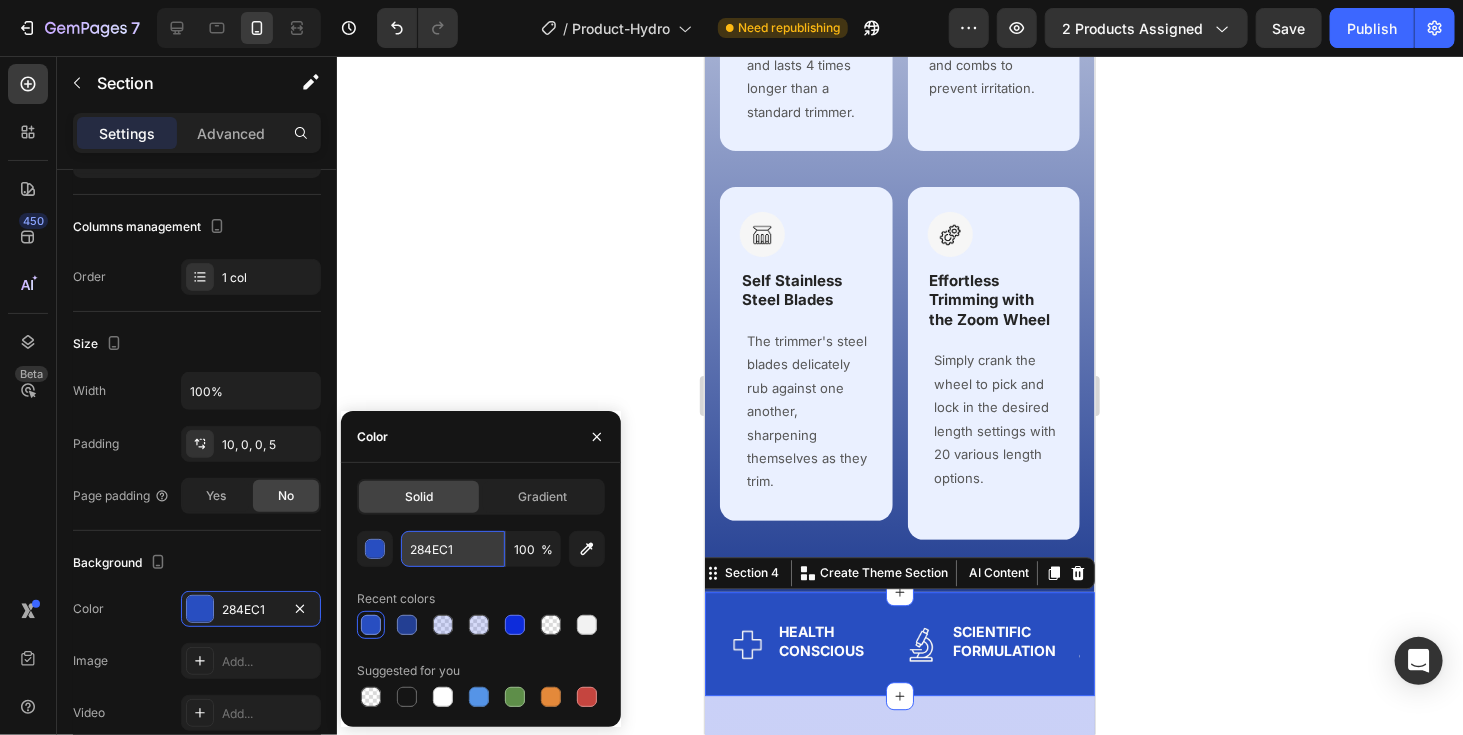 paste on "33F93" 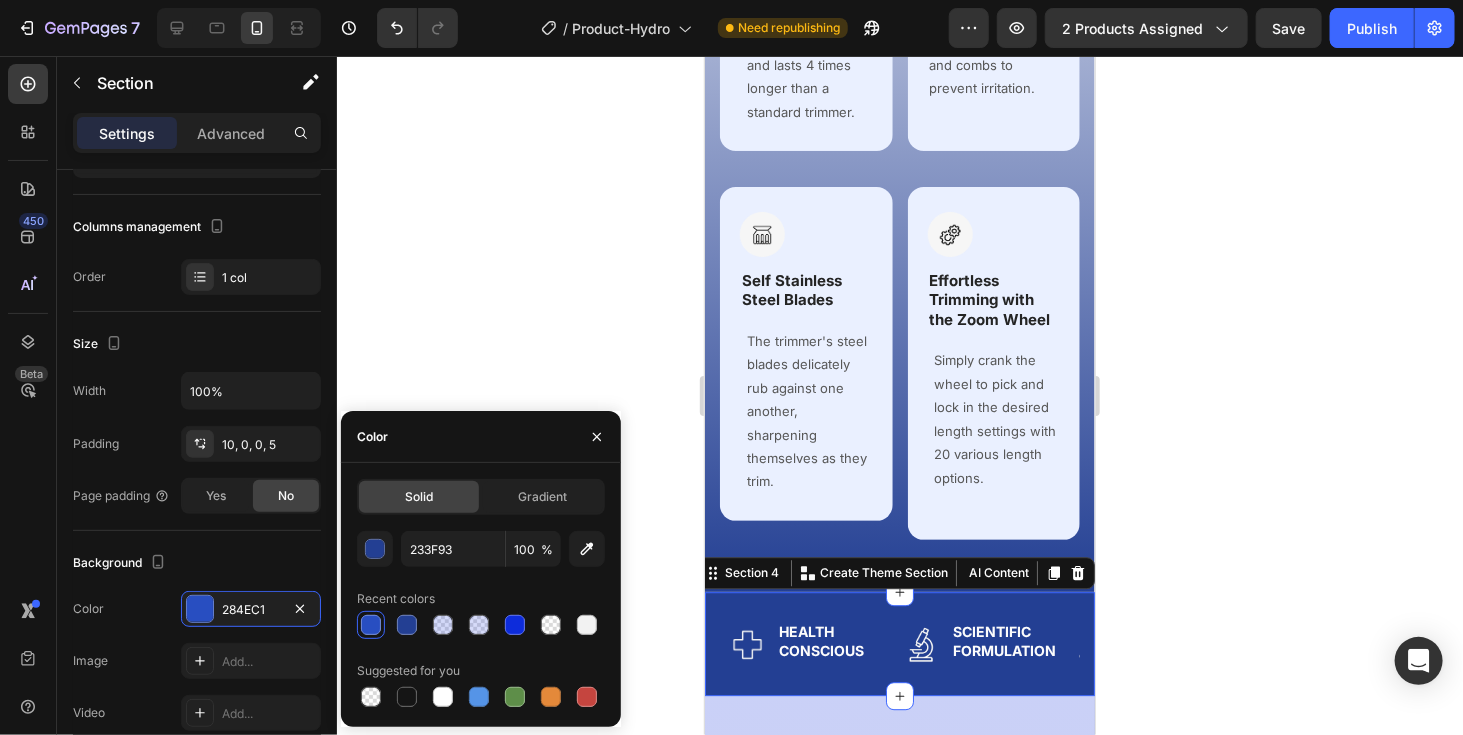 click 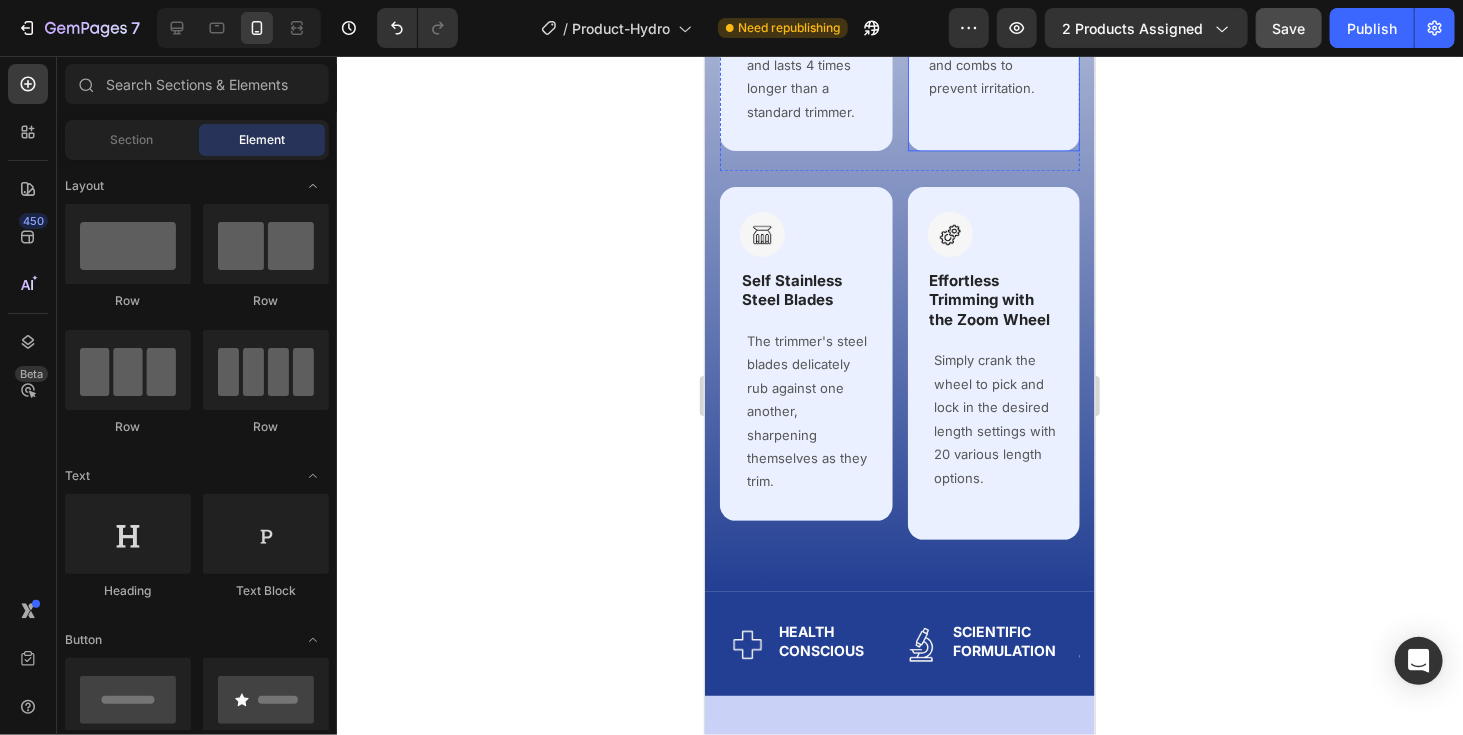 click on "Save" 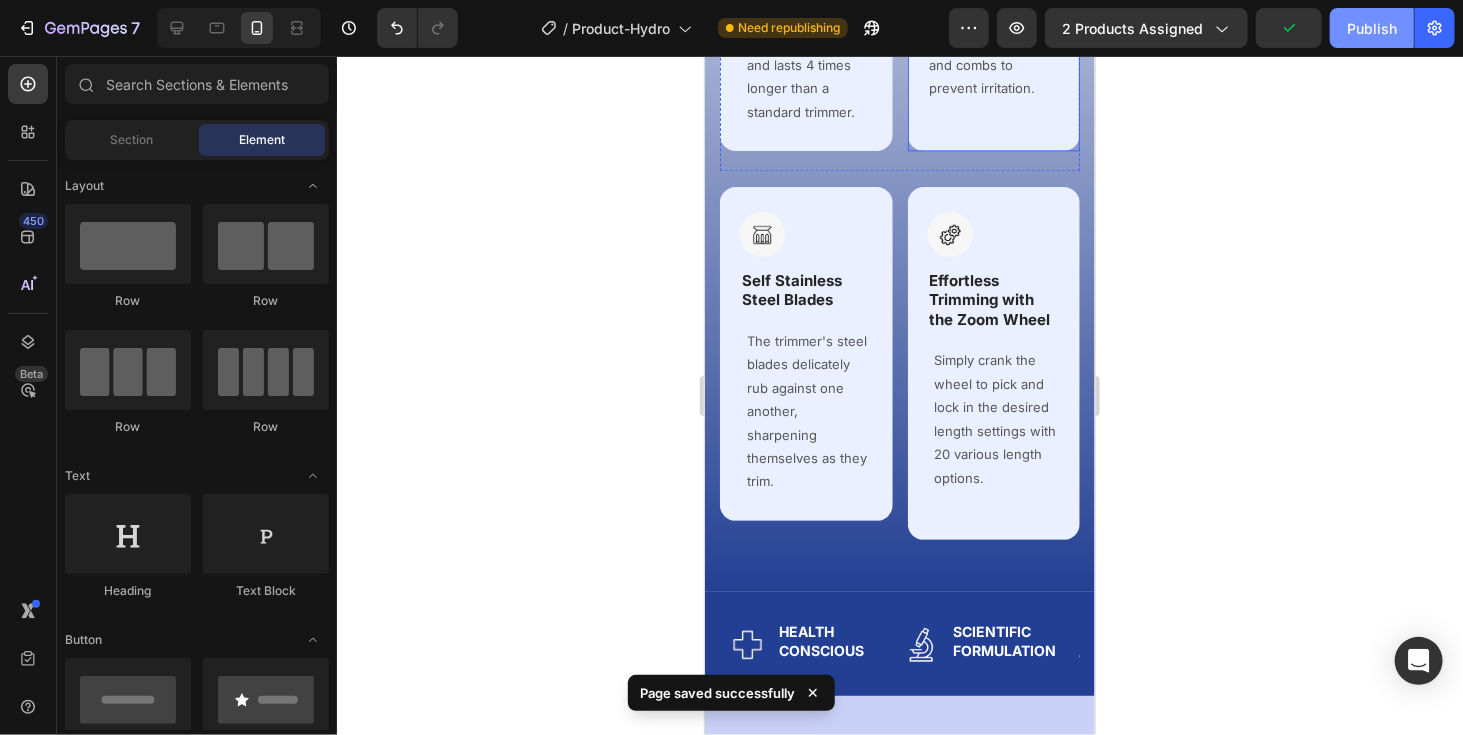 click on "Publish" 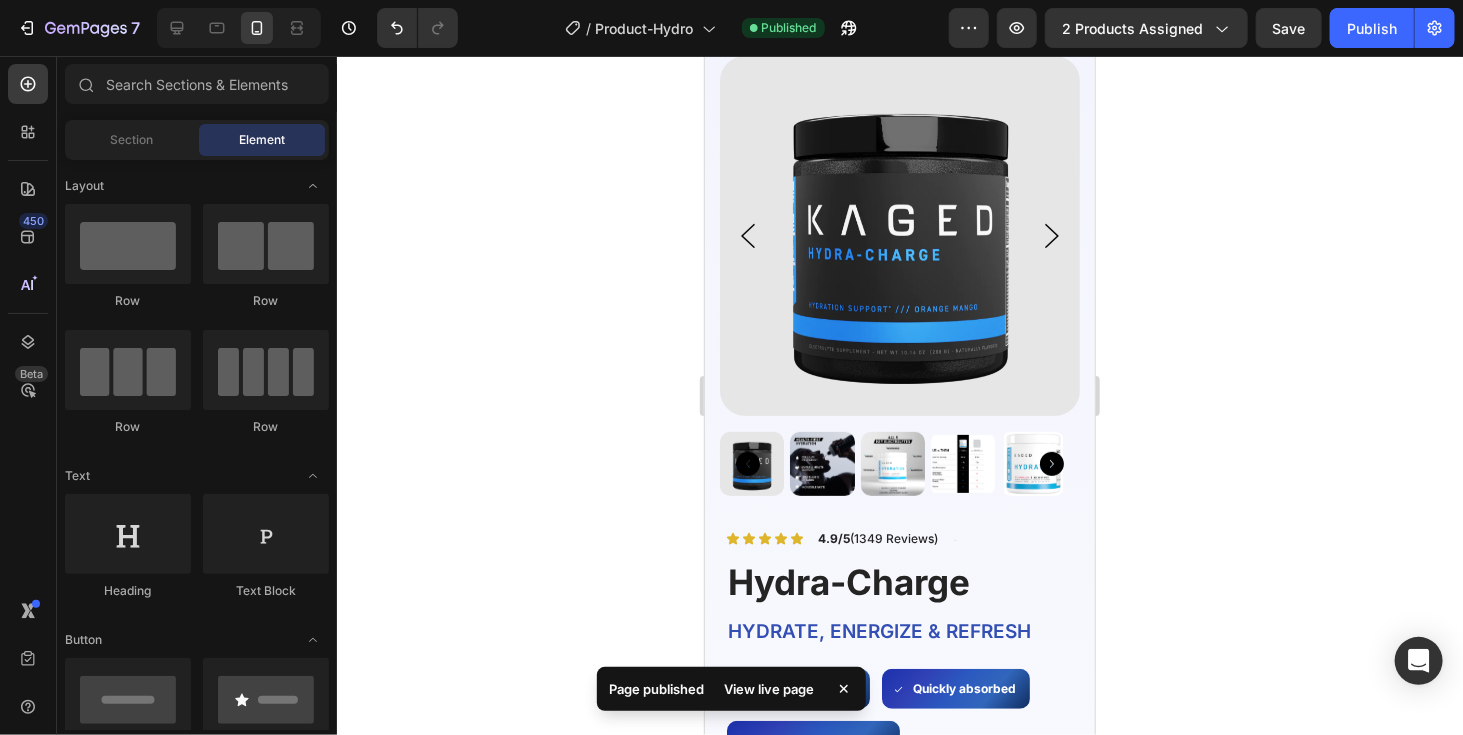 scroll, scrollTop: 0, scrollLeft: 0, axis: both 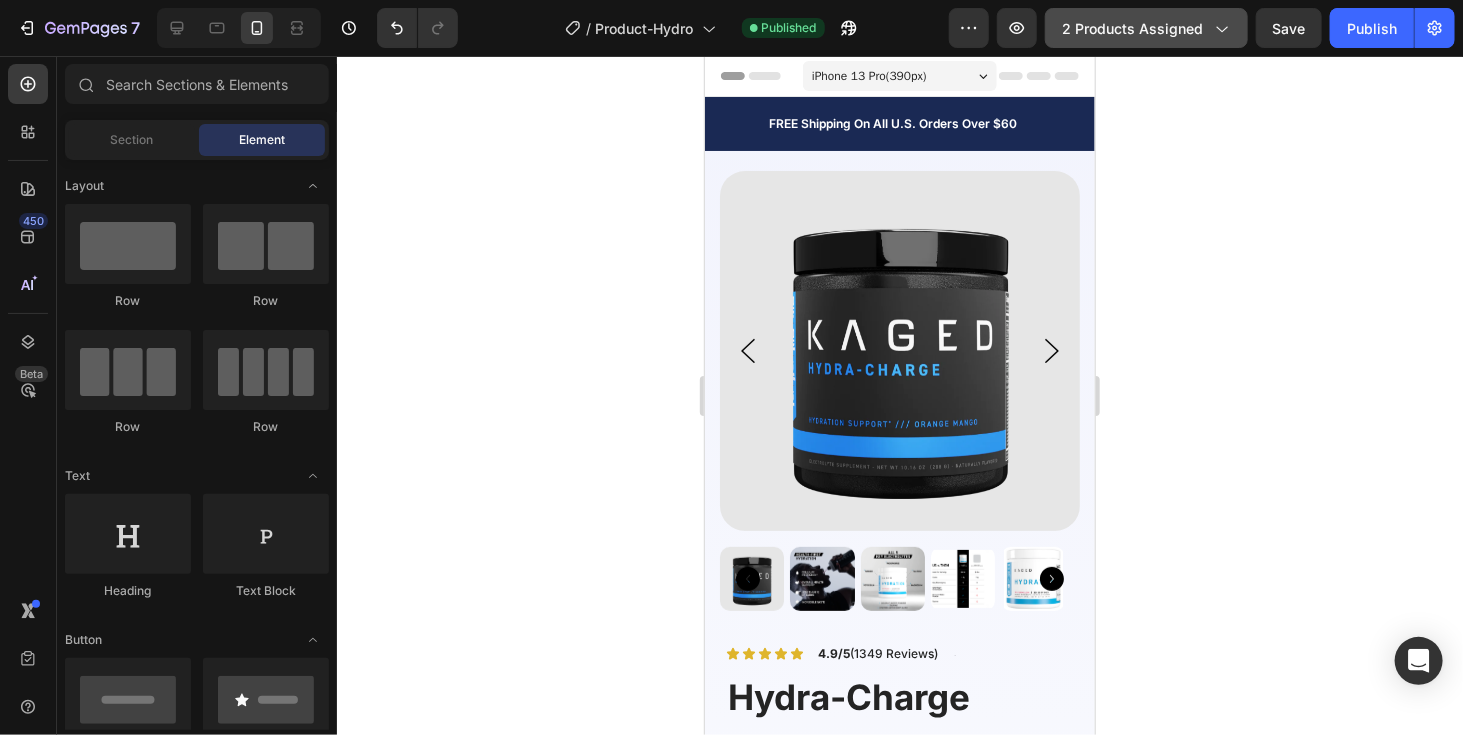 type 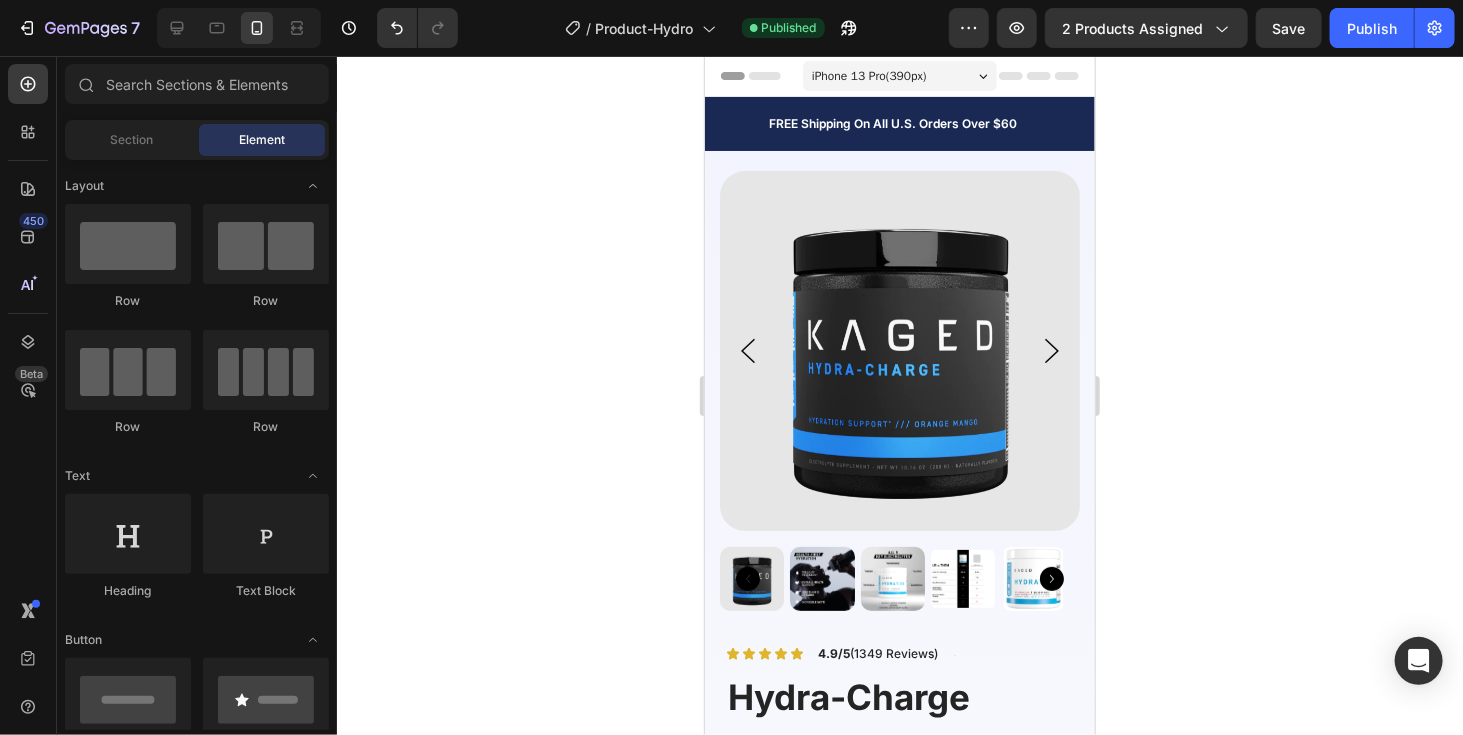 click at bounding box center [239, 28] 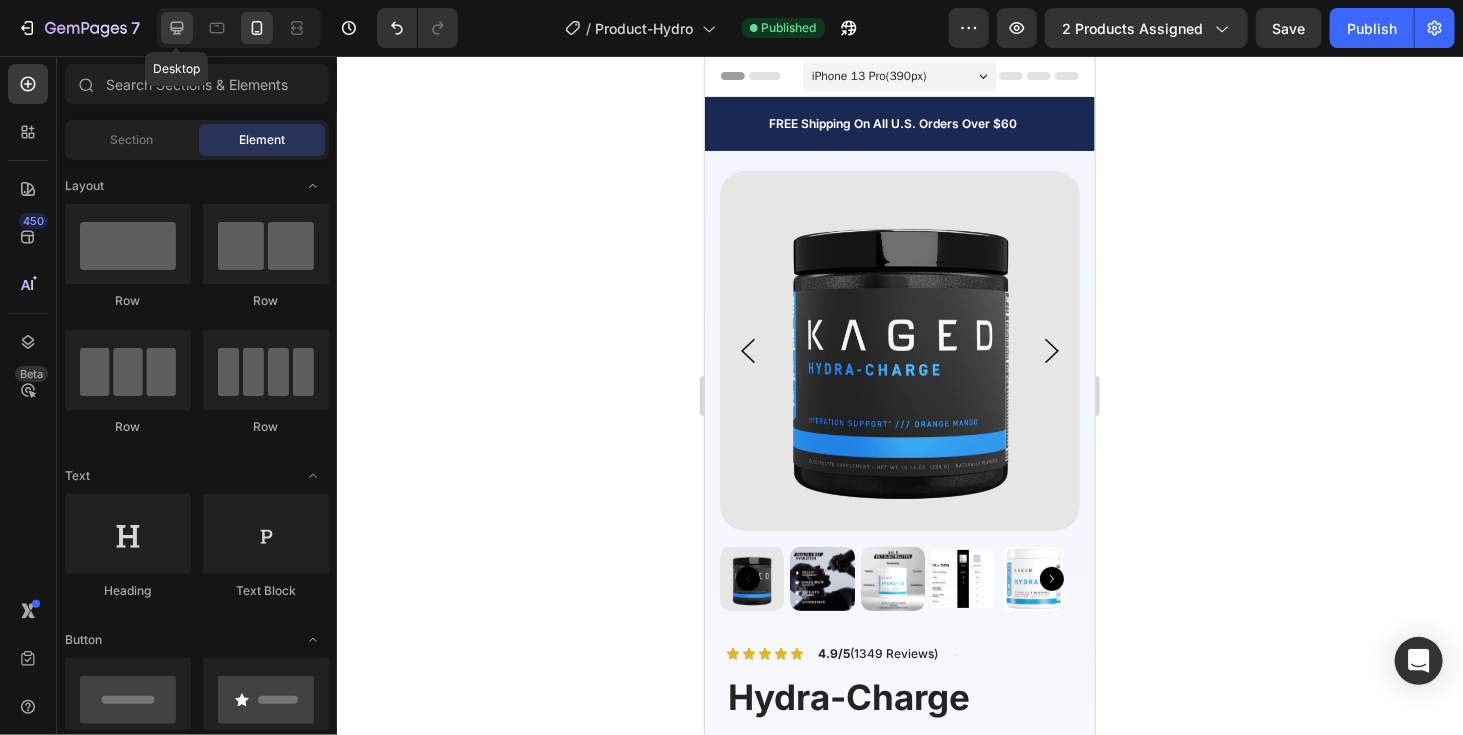 click 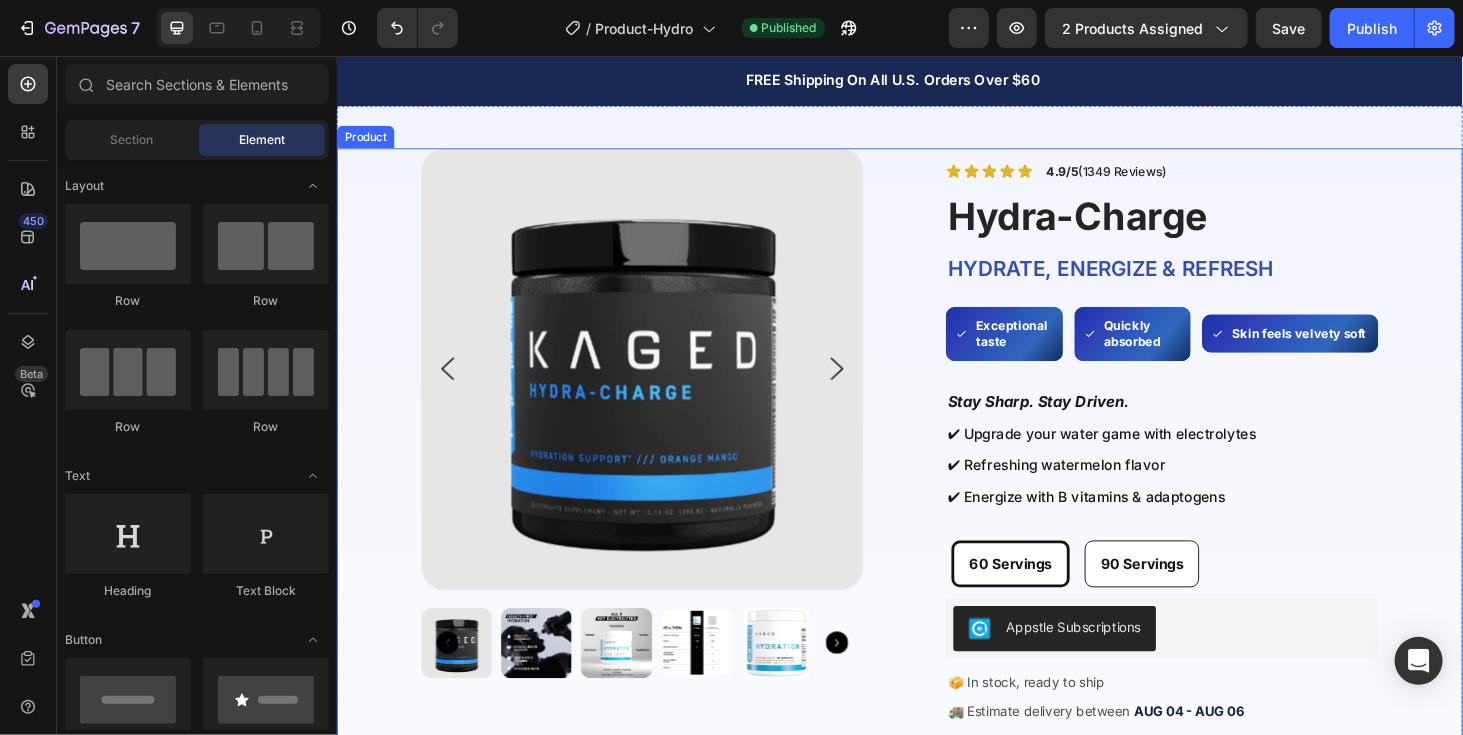 scroll, scrollTop: 2, scrollLeft: 0, axis: vertical 